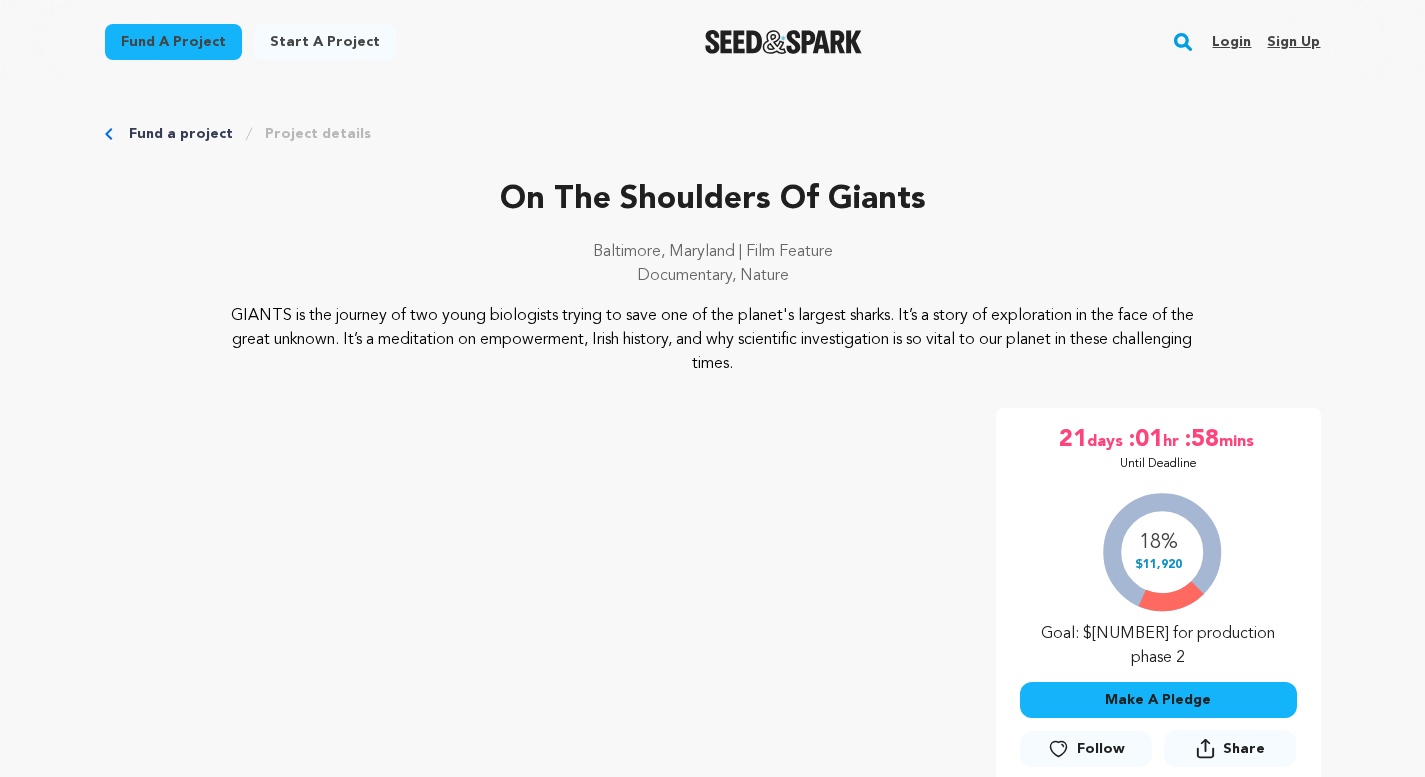 scroll, scrollTop: 0, scrollLeft: 0, axis: both 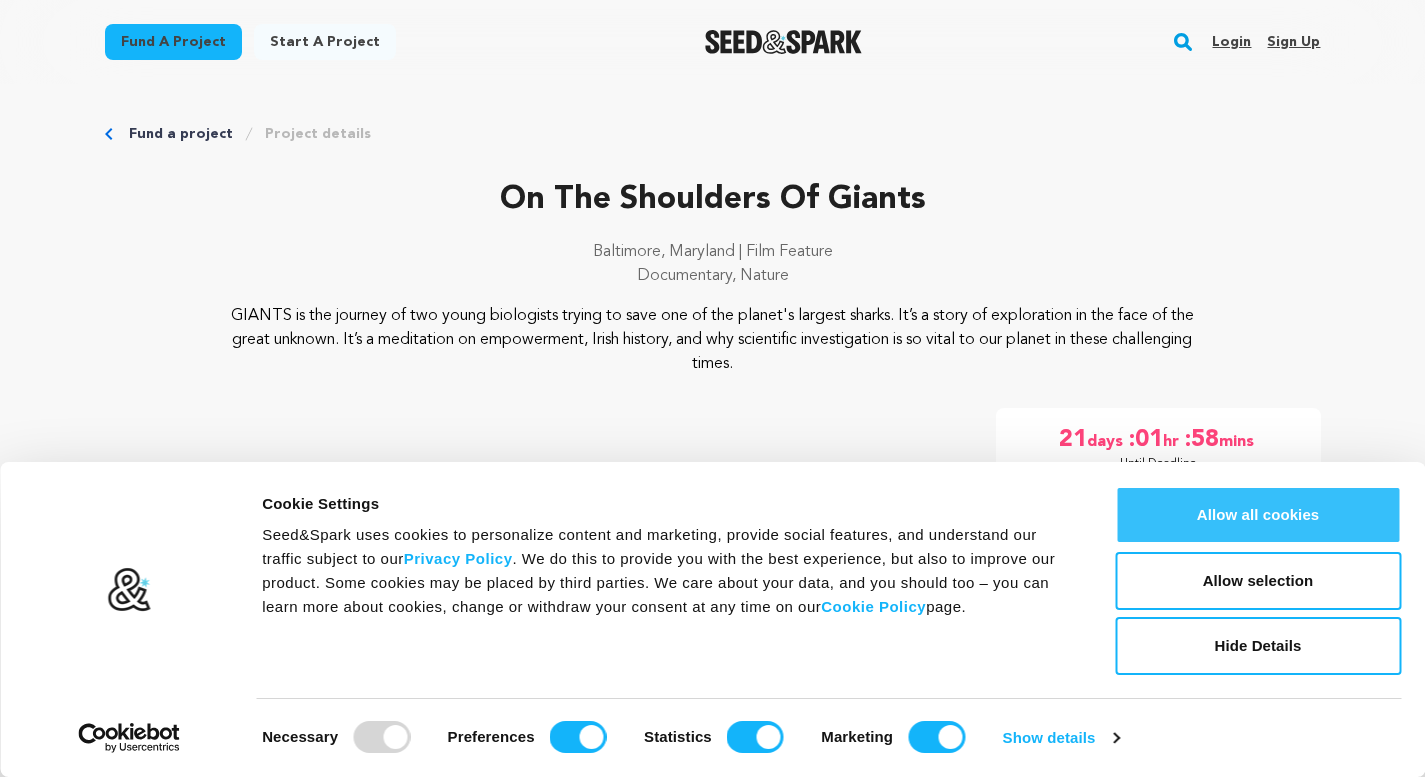 click on "Allow all cookies" at bounding box center (1258, 515) 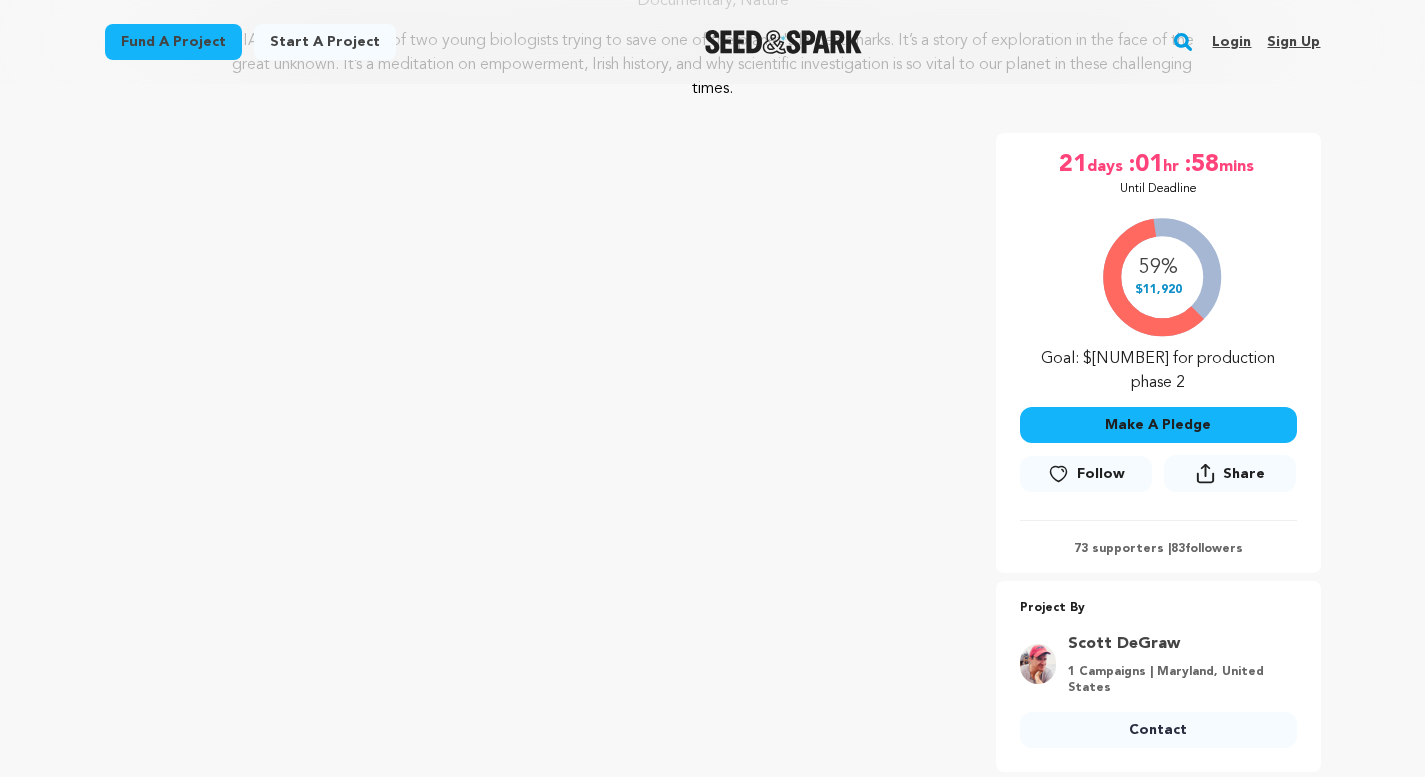 scroll, scrollTop: 280, scrollLeft: 0, axis: vertical 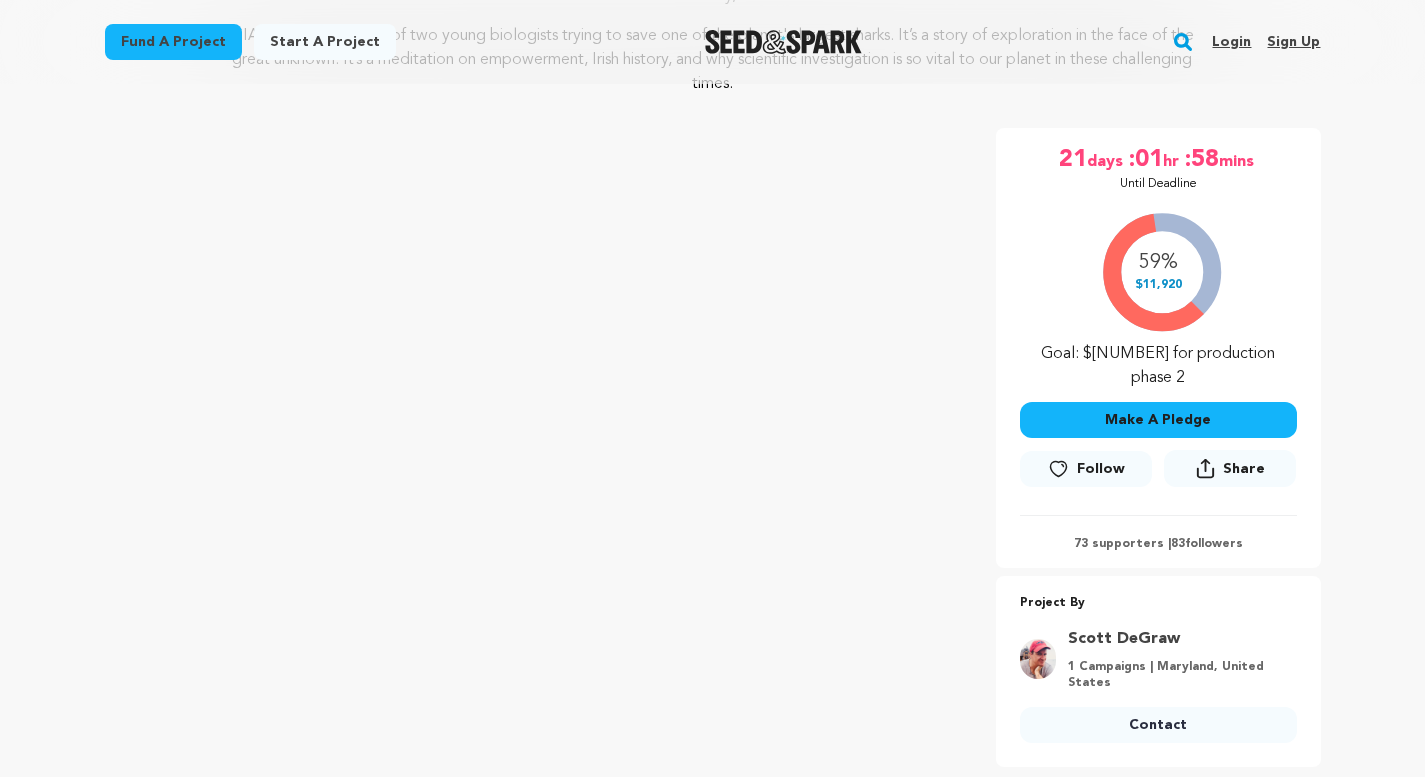 click on "21
days
:01
hr
:58
mins
Until Deadline
59%
$11,920" at bounding box center (1158, 348) 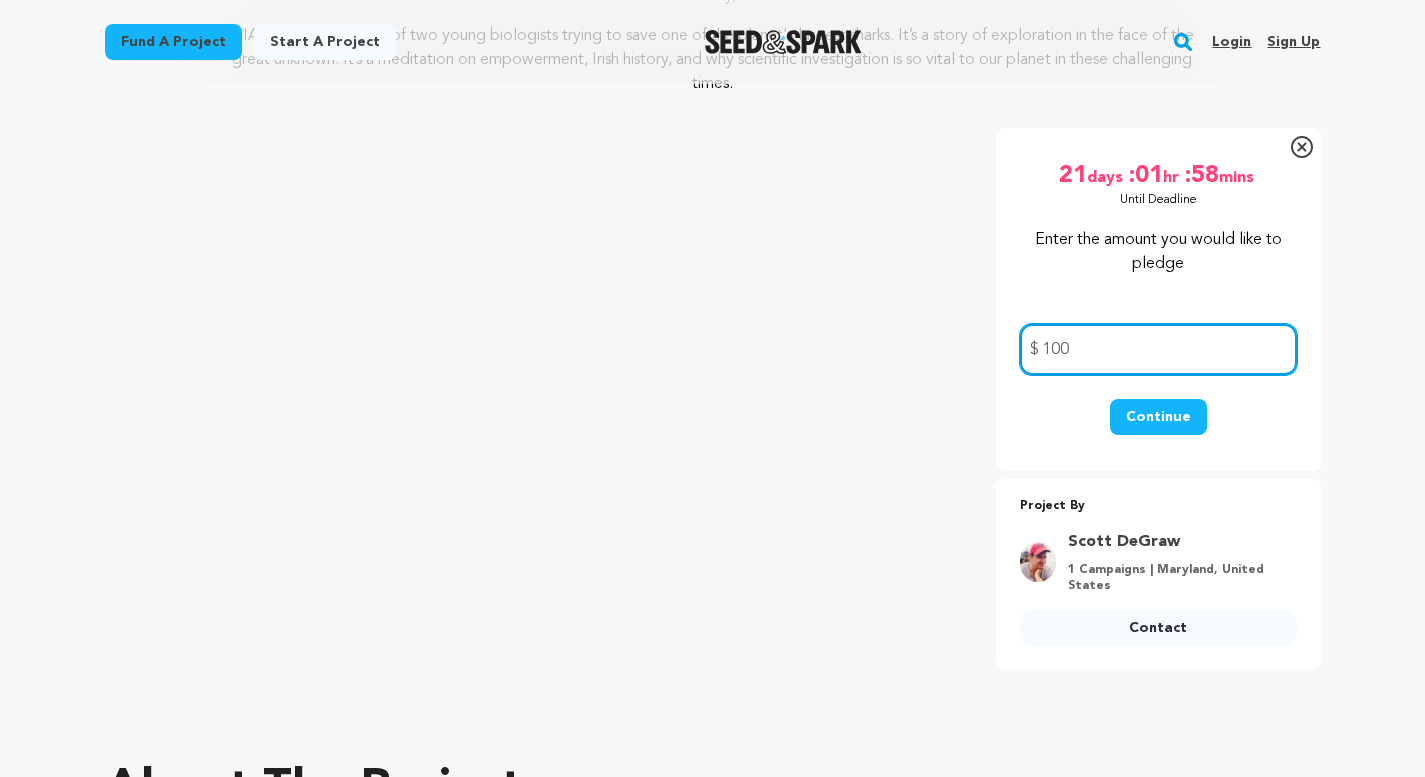 type on "100" 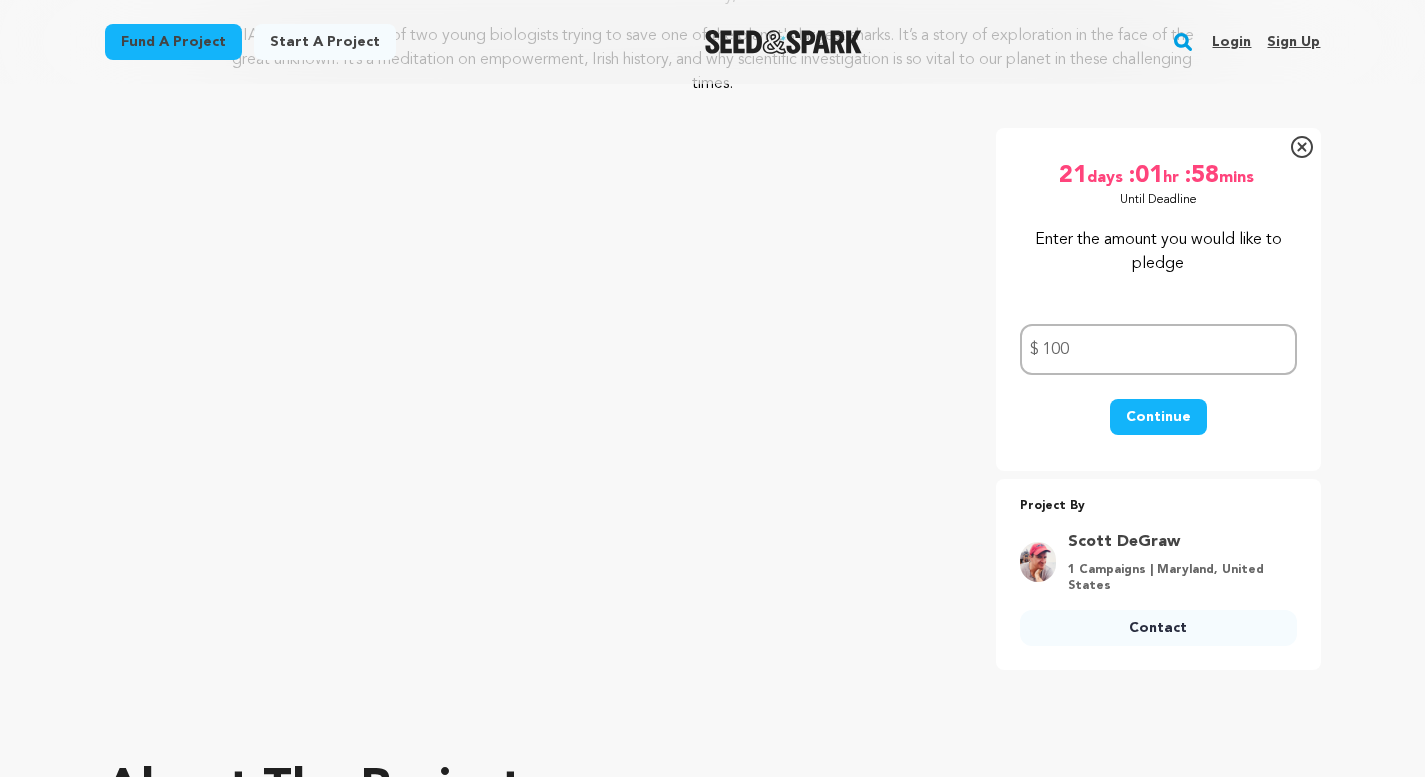 click on "Continue" at bounding box center [1158, 427] 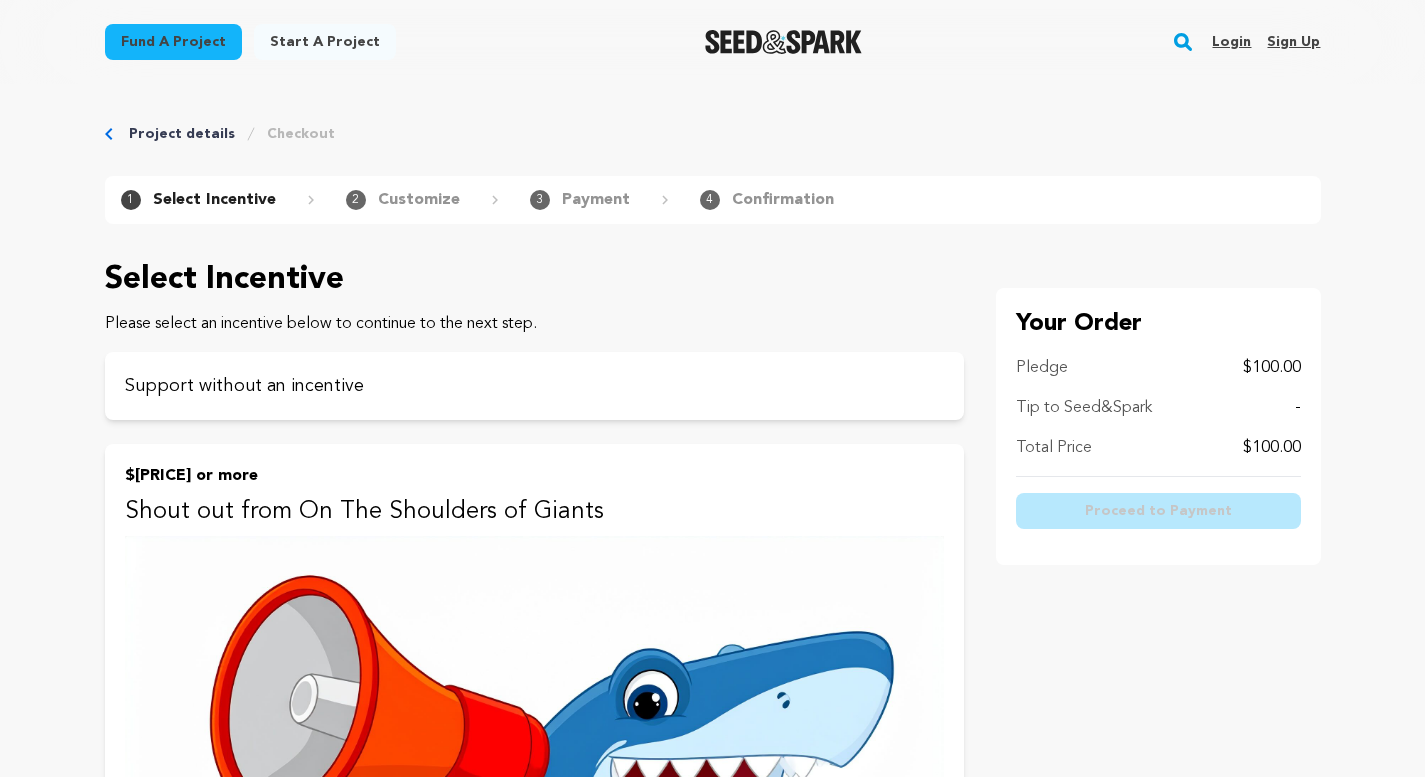 scroll, scrollTop: 0, scrollLeft: 0, axis: both 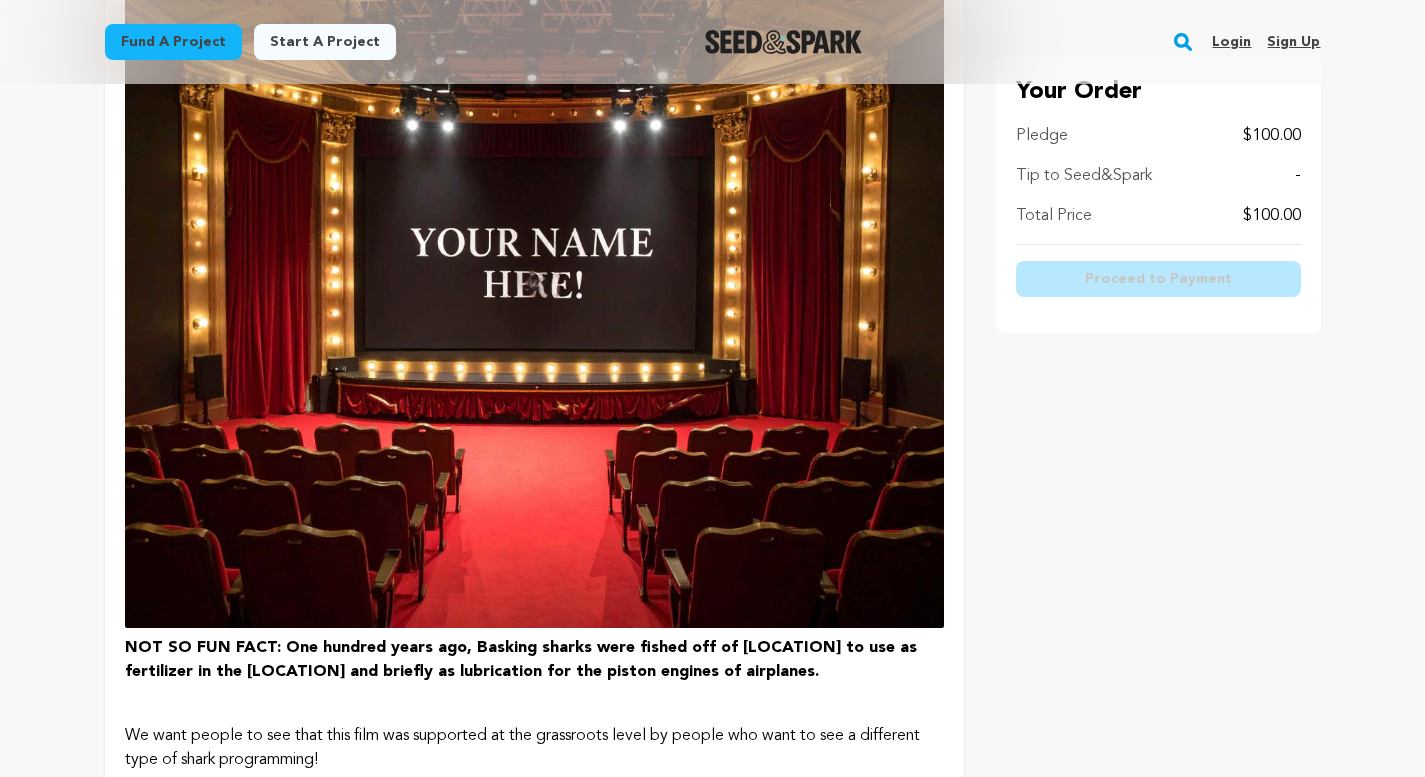 click at bounding box center (534, 308) 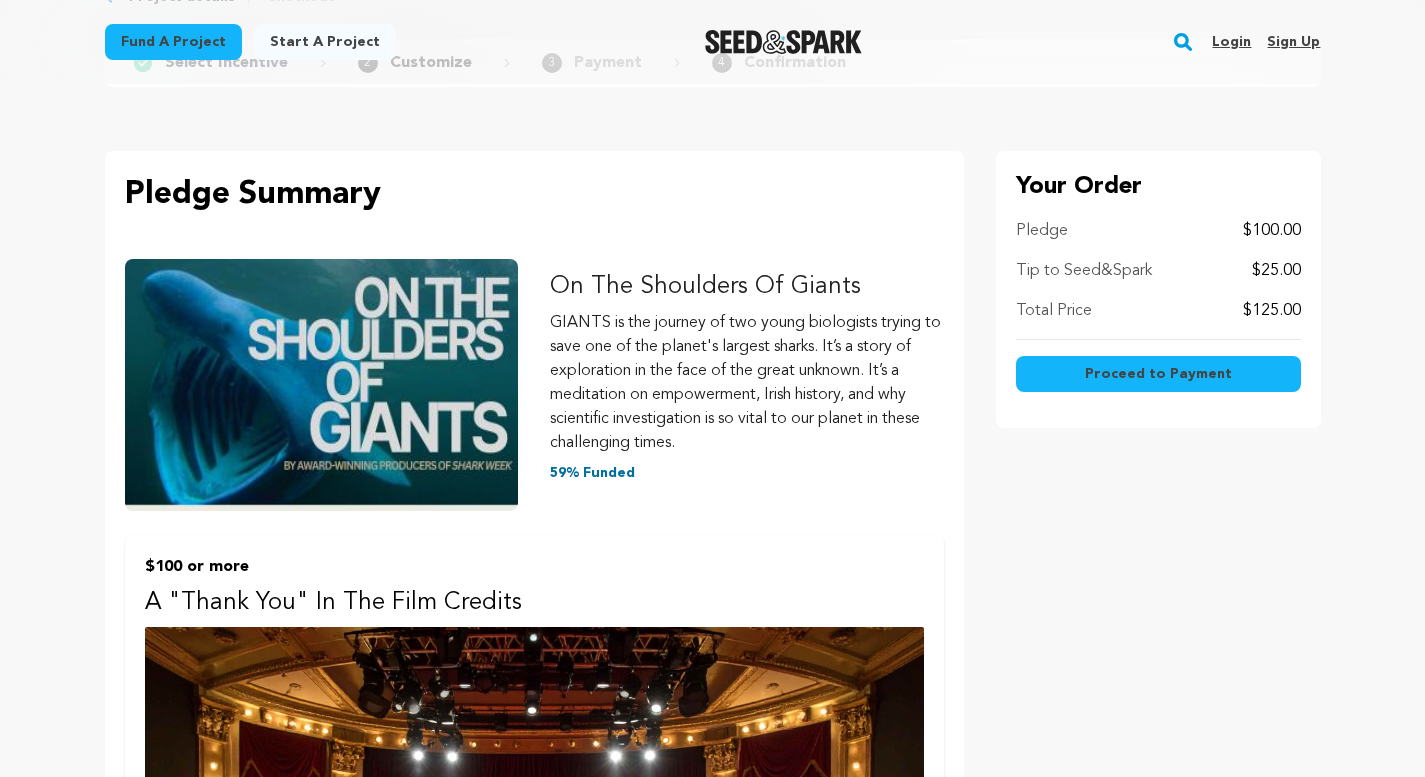 scroll, scrollTop: 0, scrollLeft: 0, axis: both 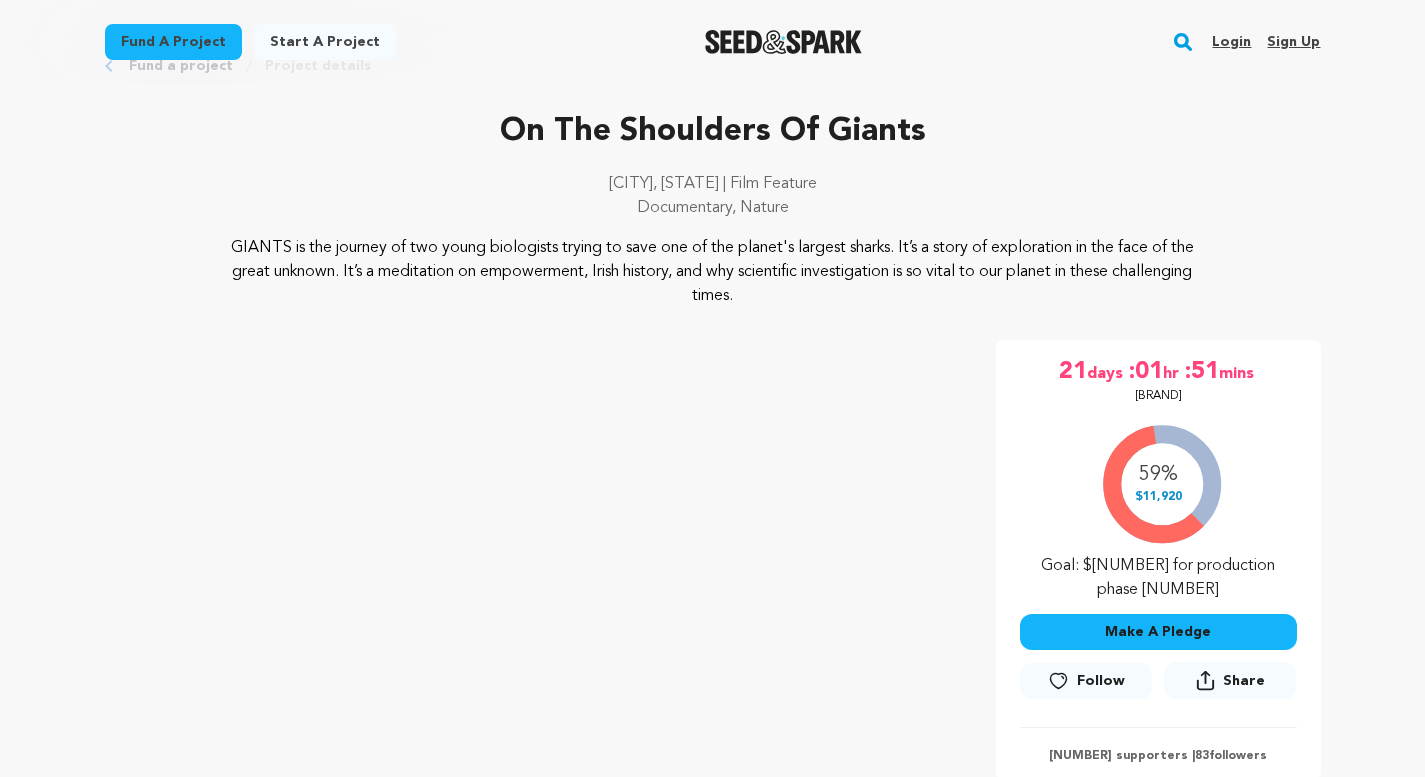 click on "Make A Pledge" at bounding box center (1158, 632) 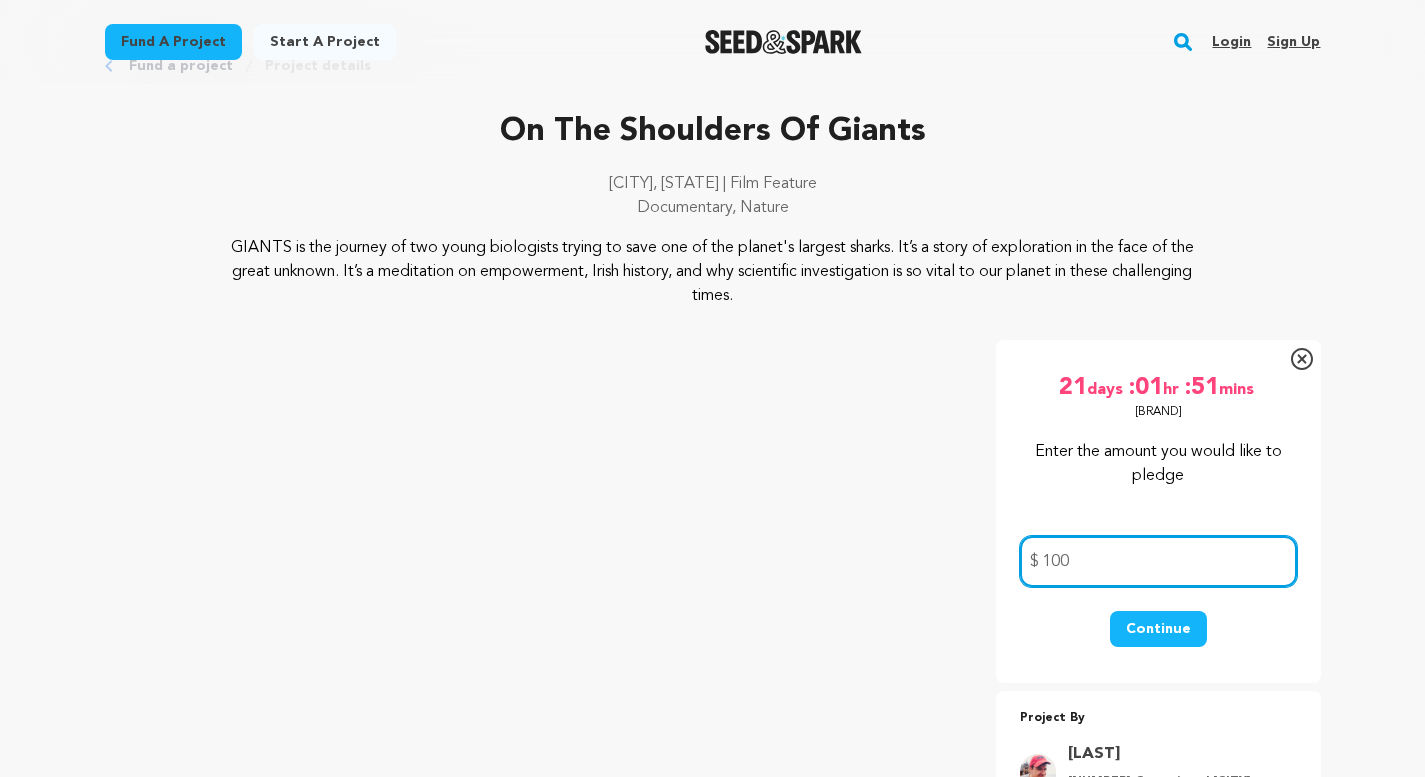 click on "100" at bounding box center [1158, 561] 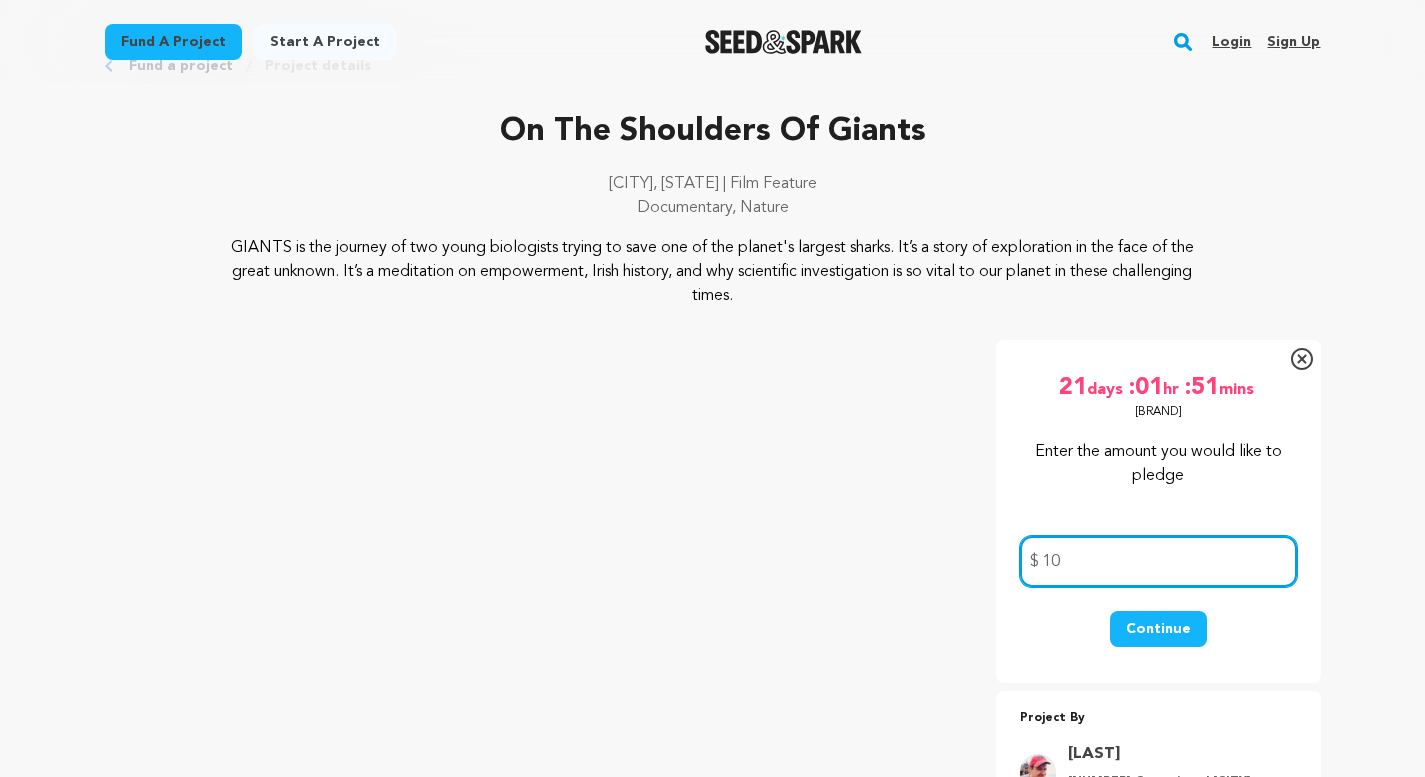 type on "1" 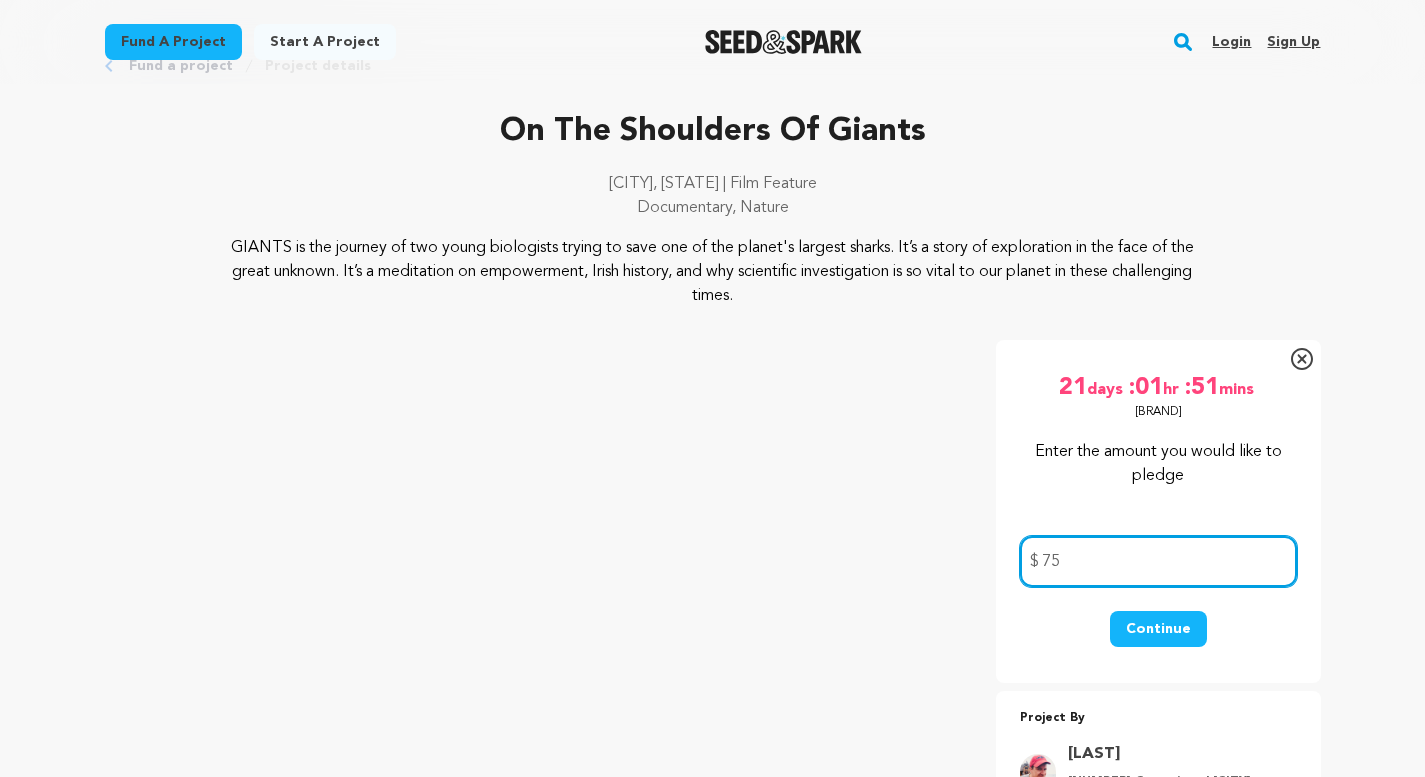 type on "75" 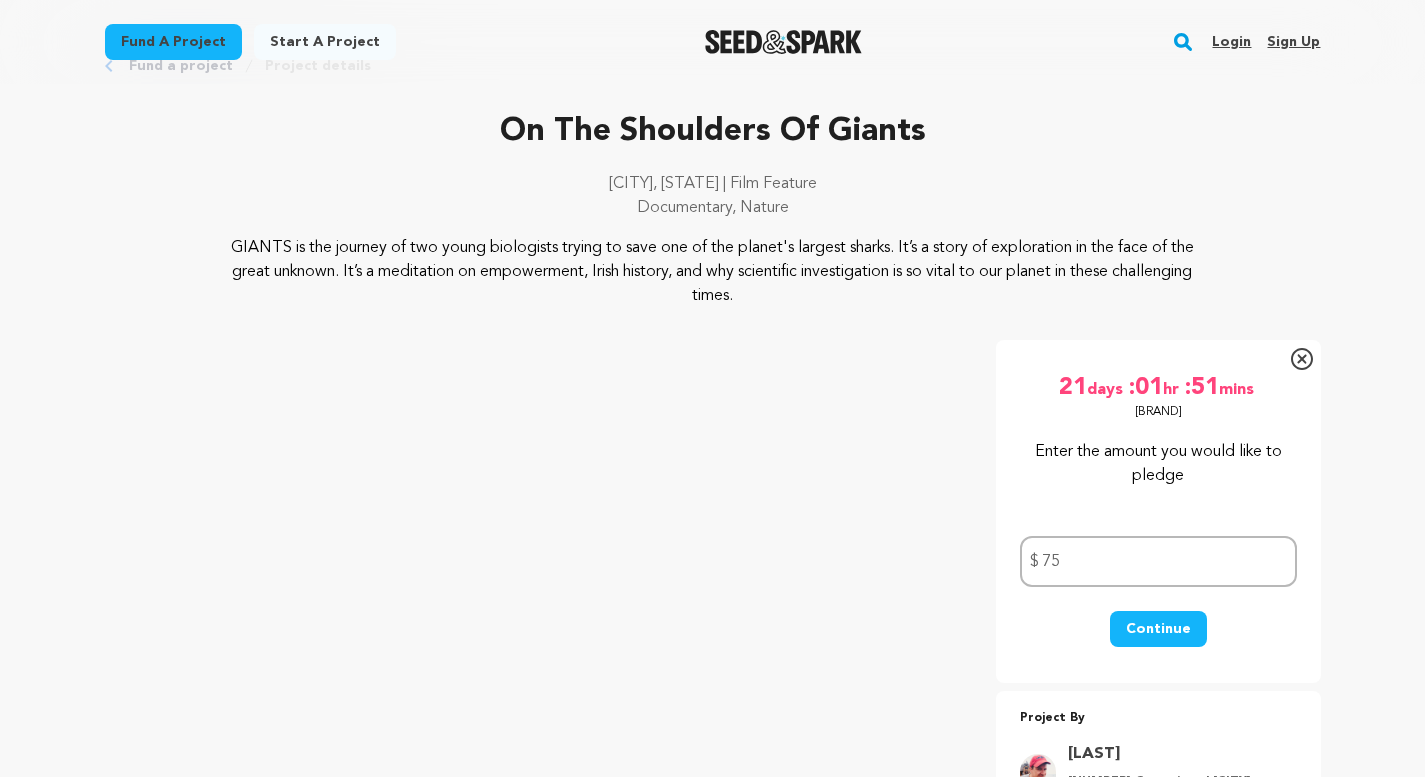 click on "Continue" at bounding box center [1158, 629] 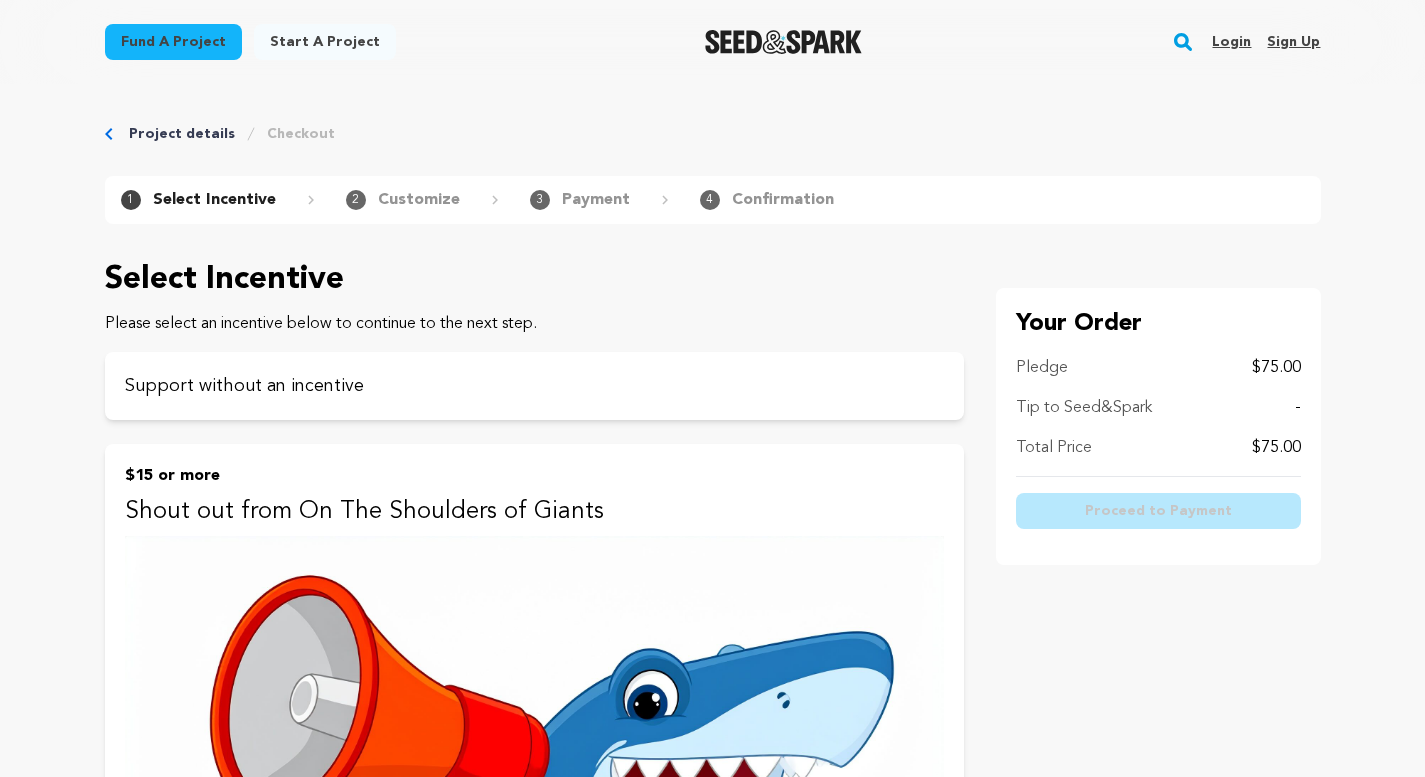 scroll, scrollTop: 0, scrollLeft: 0, axis: both 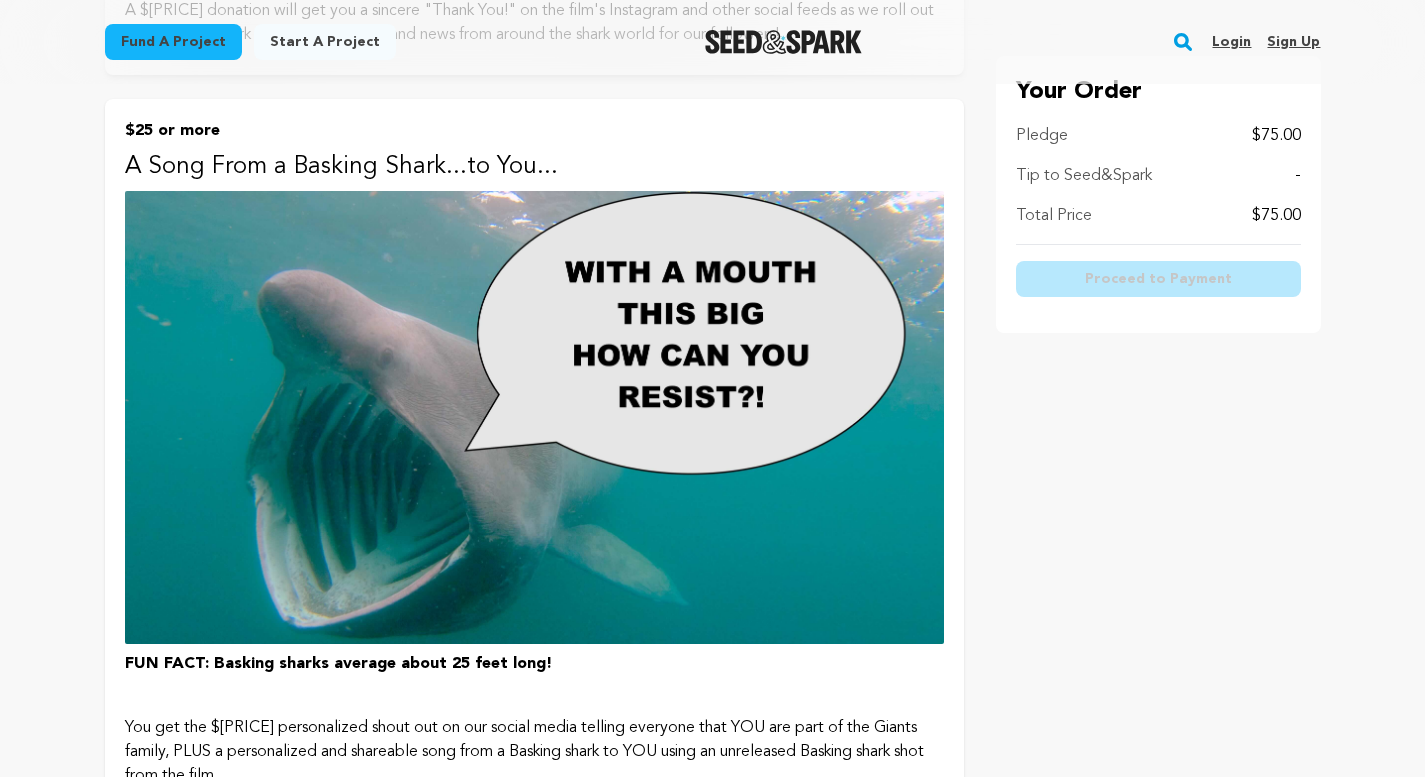 click at bounding box center [534, 417] 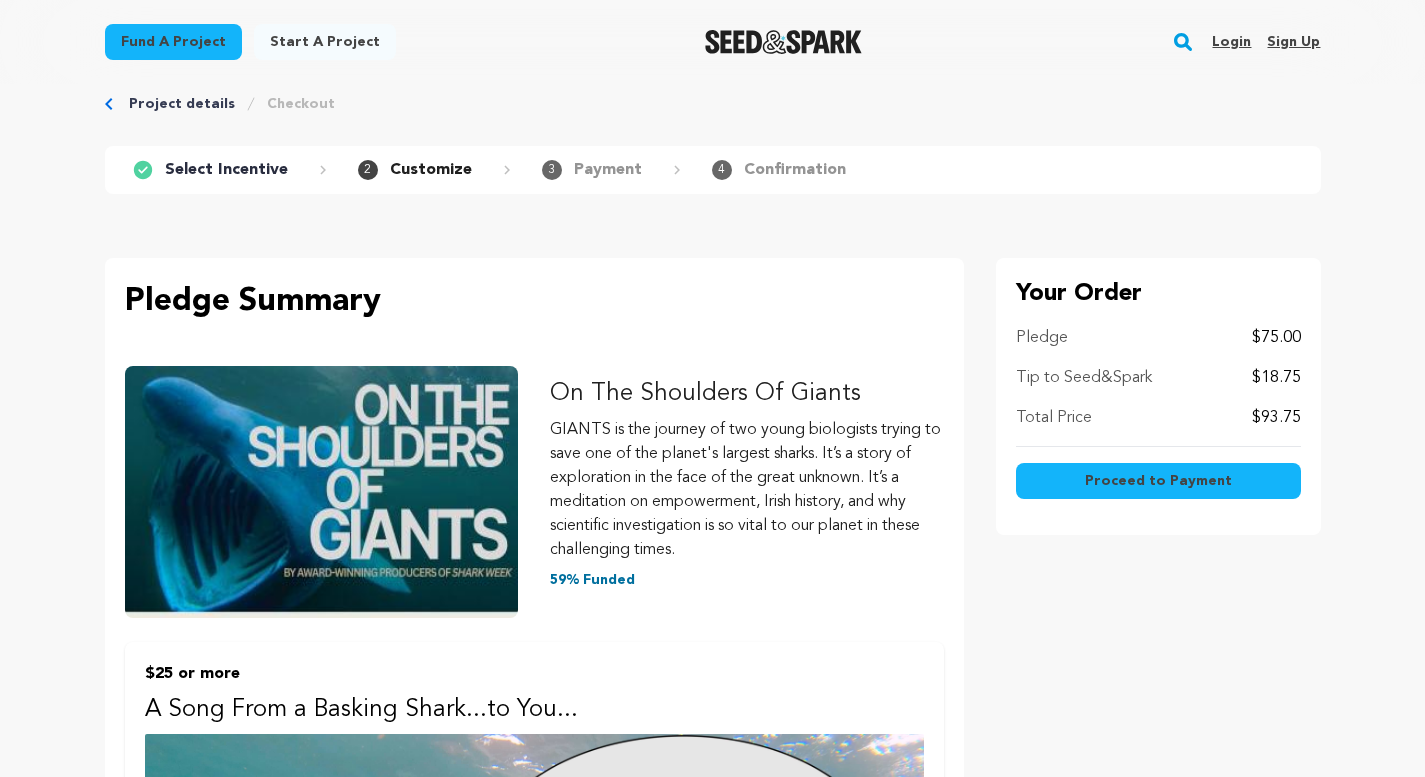 scroll, scrollTop: 0, scrollLeft: 0, axis: both 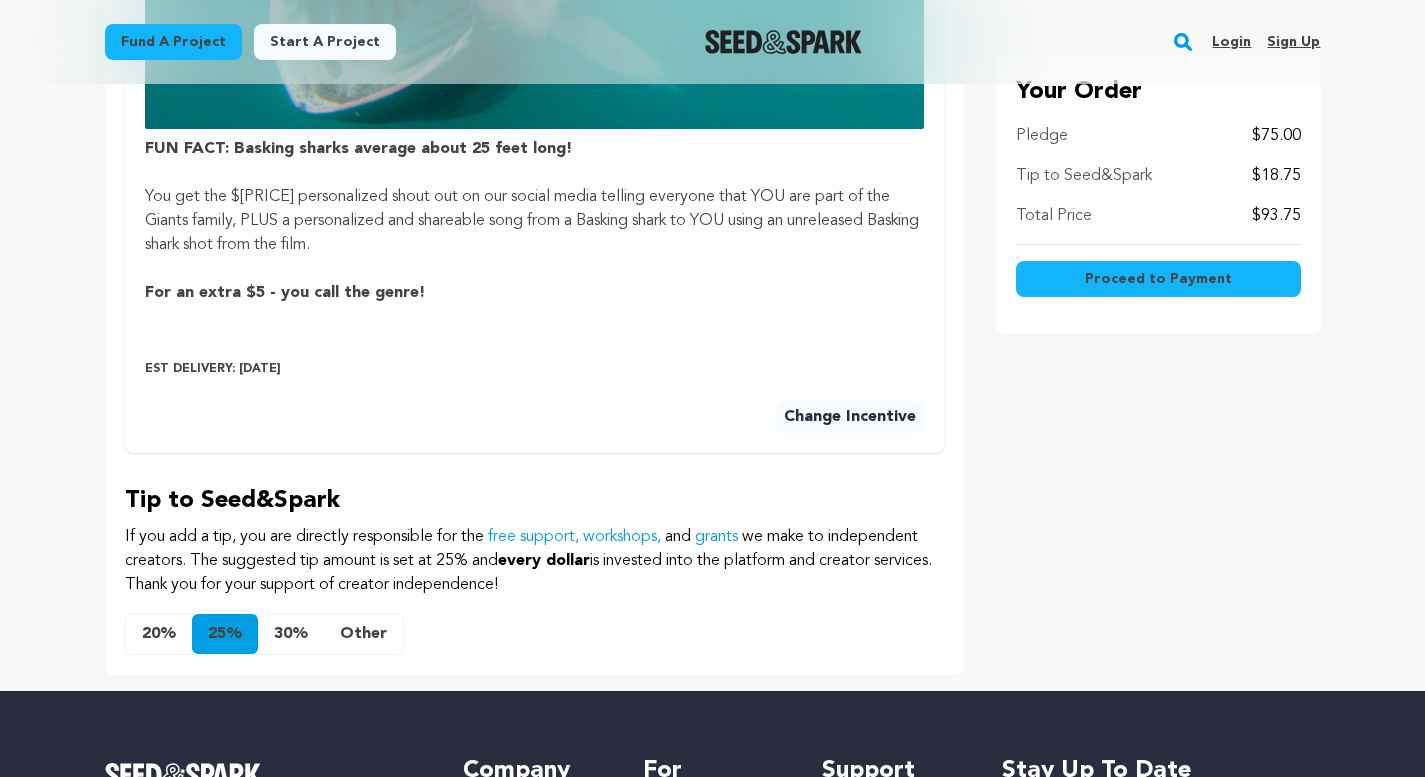 click on "30%" at bounding box center [291, 634] 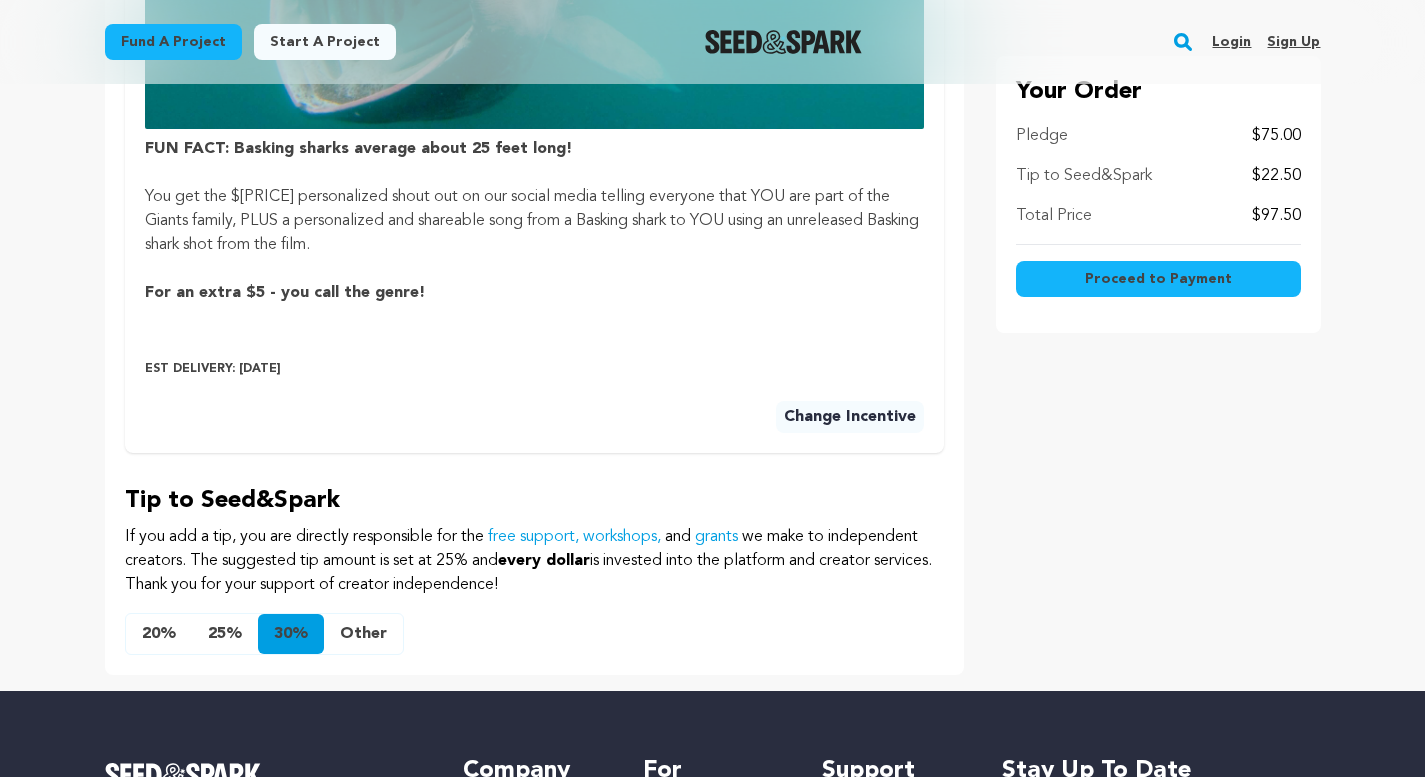 click on "Other" at bounding box center [363, 634] 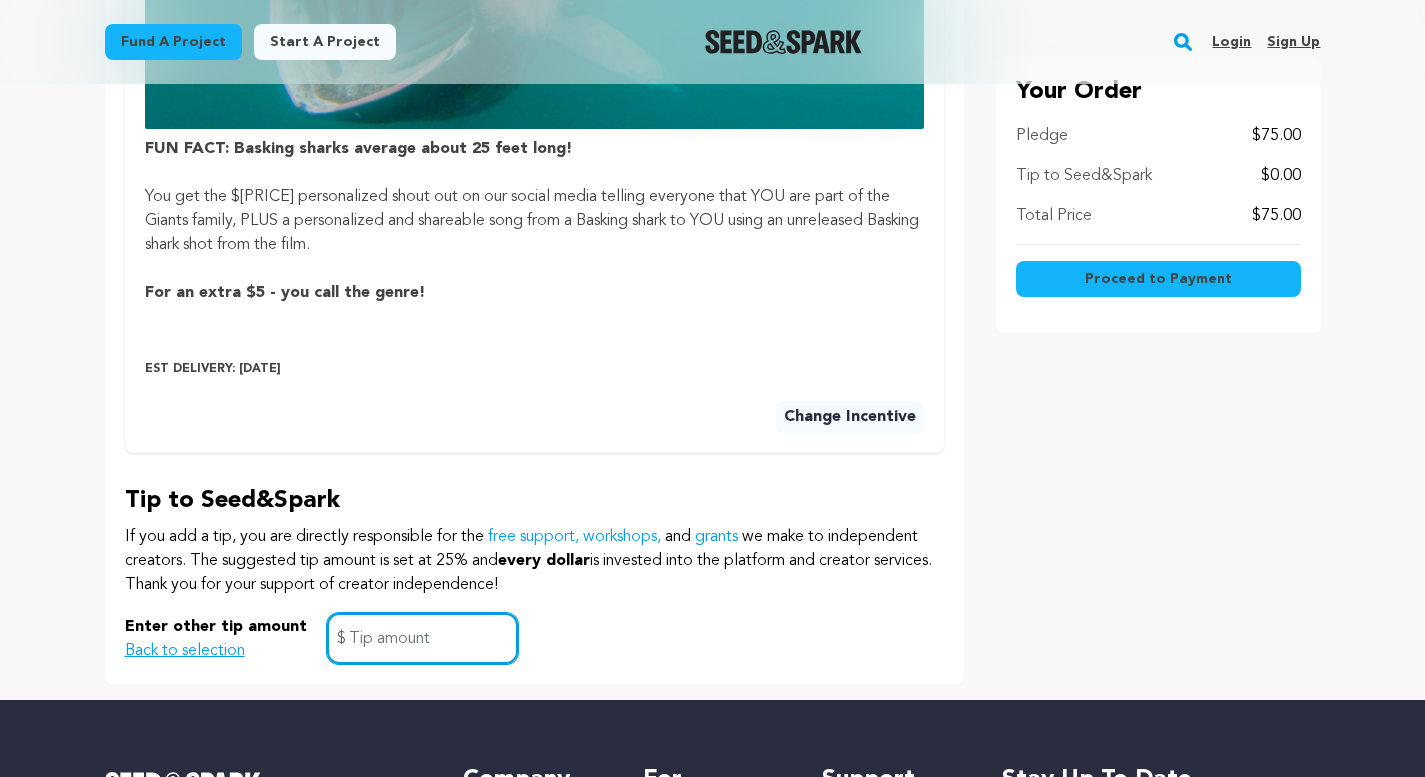 click at bounding box center [422, 638] 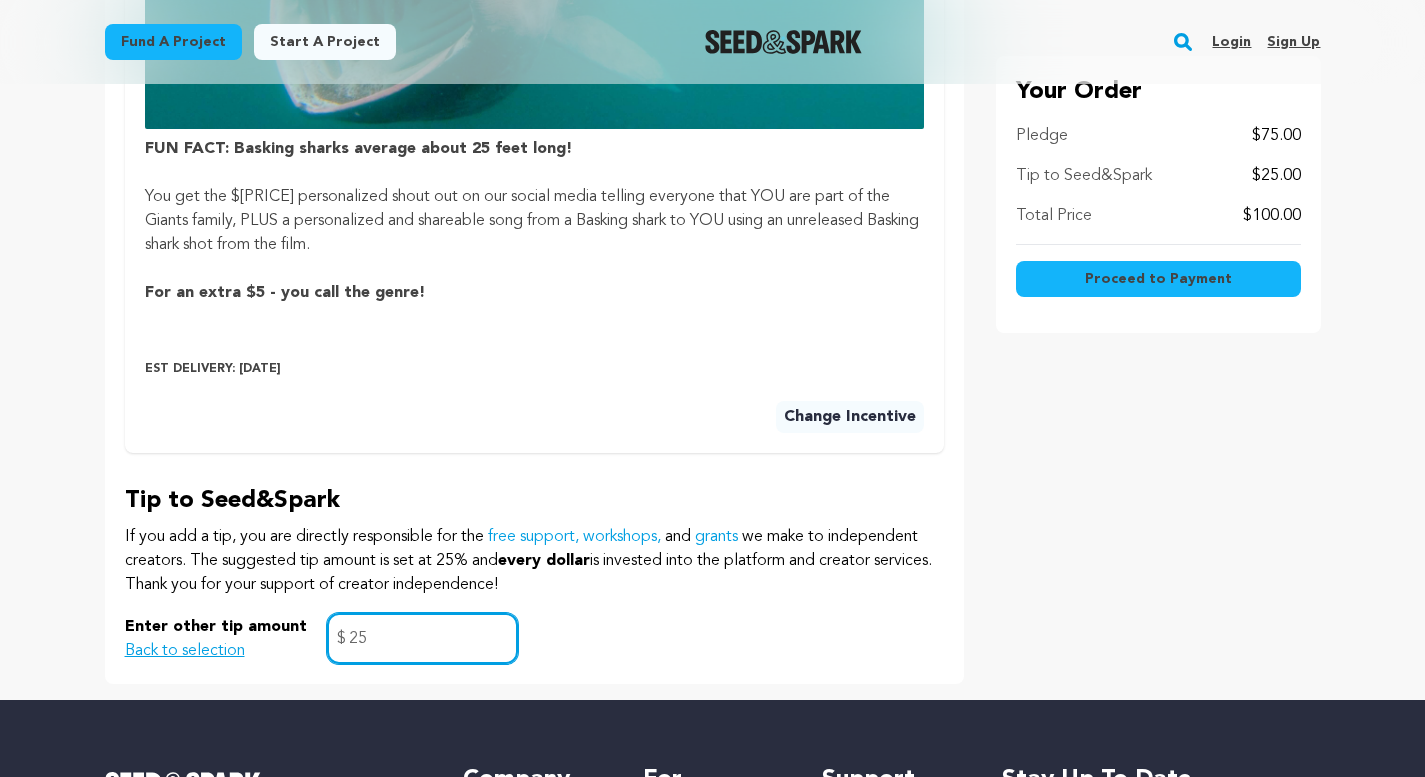 type on "25" 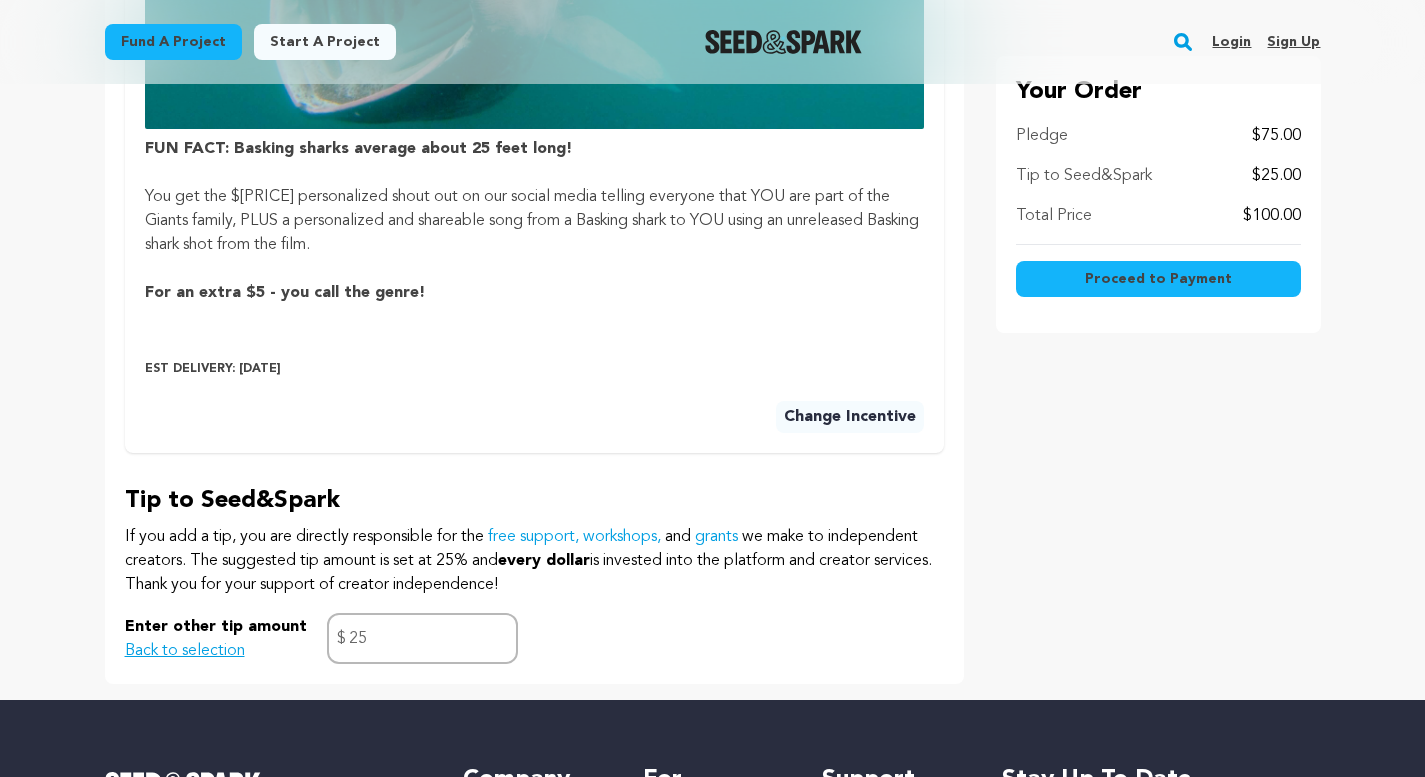 click on "Proceed to Payment" at bounding box center (1158, 279) 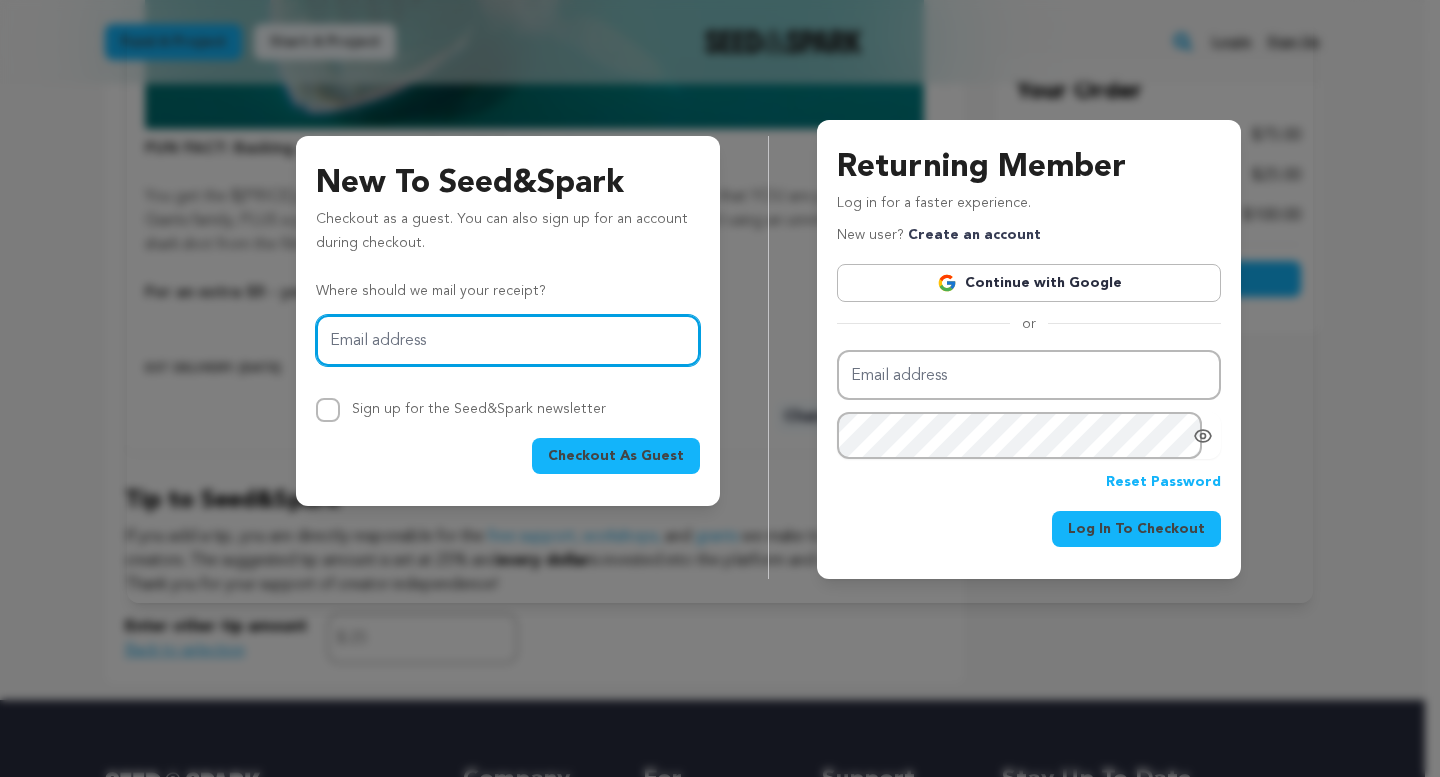 click on "Email address" at bounding box center [508, 340] 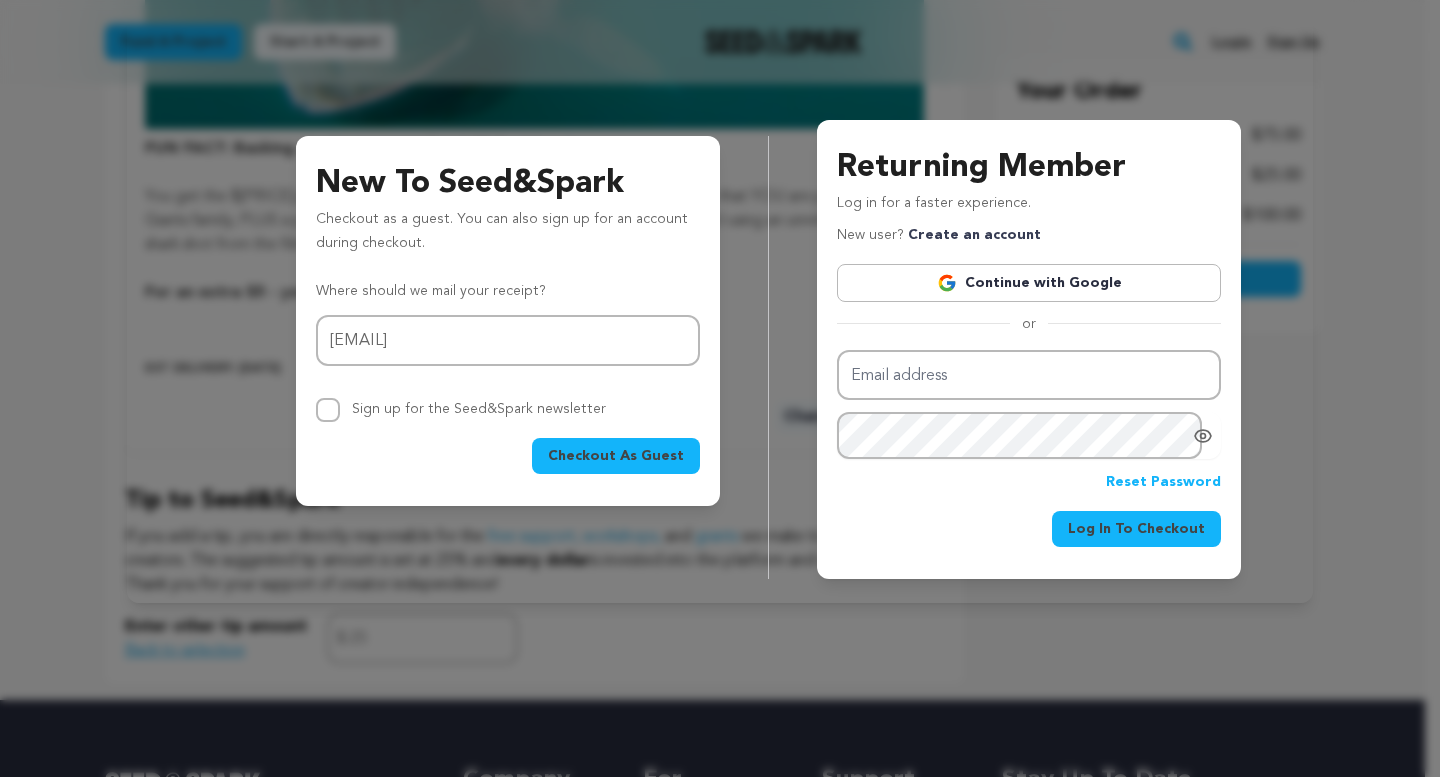 click on "Checkout As Guest" at bounding box center (616, 456) 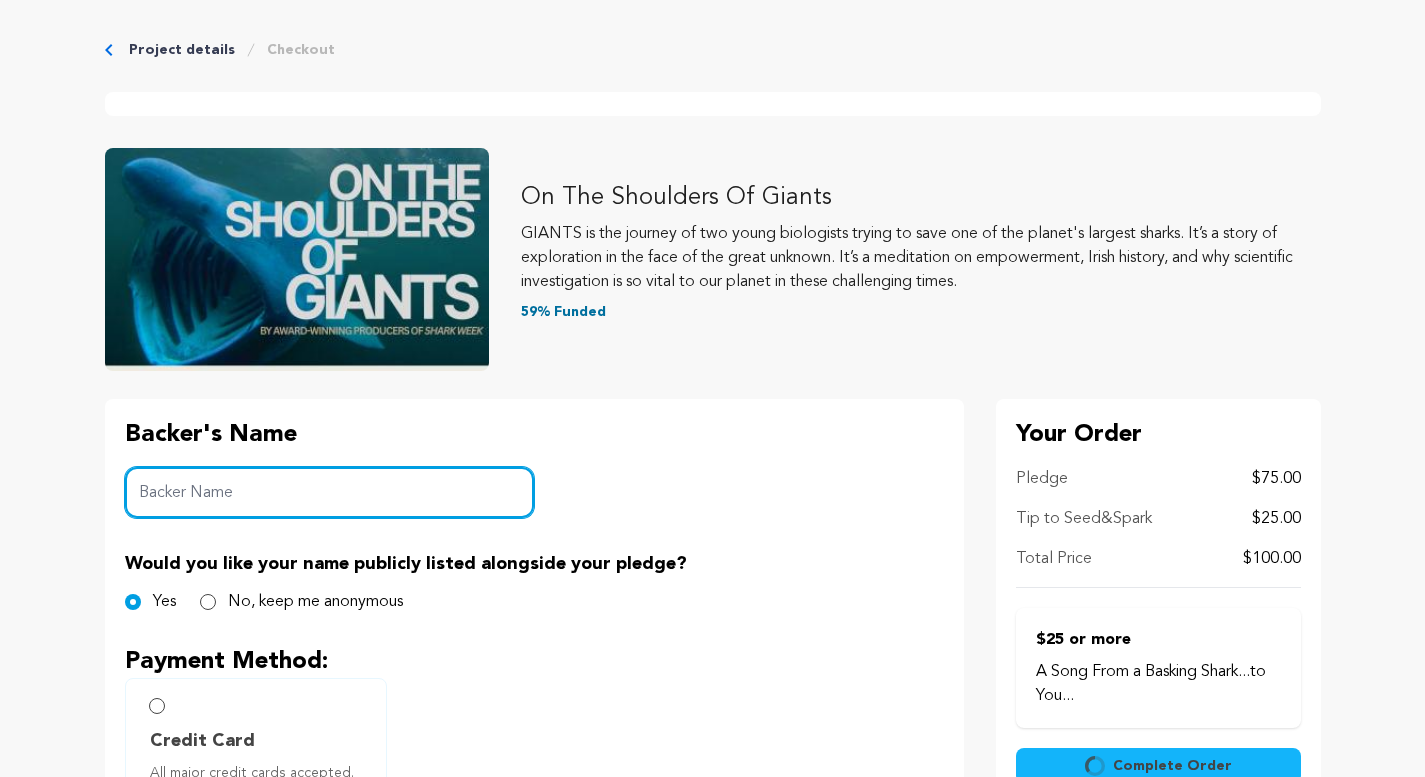 scroll, scrollTop: 0, scrollLeft: 0, axis: both 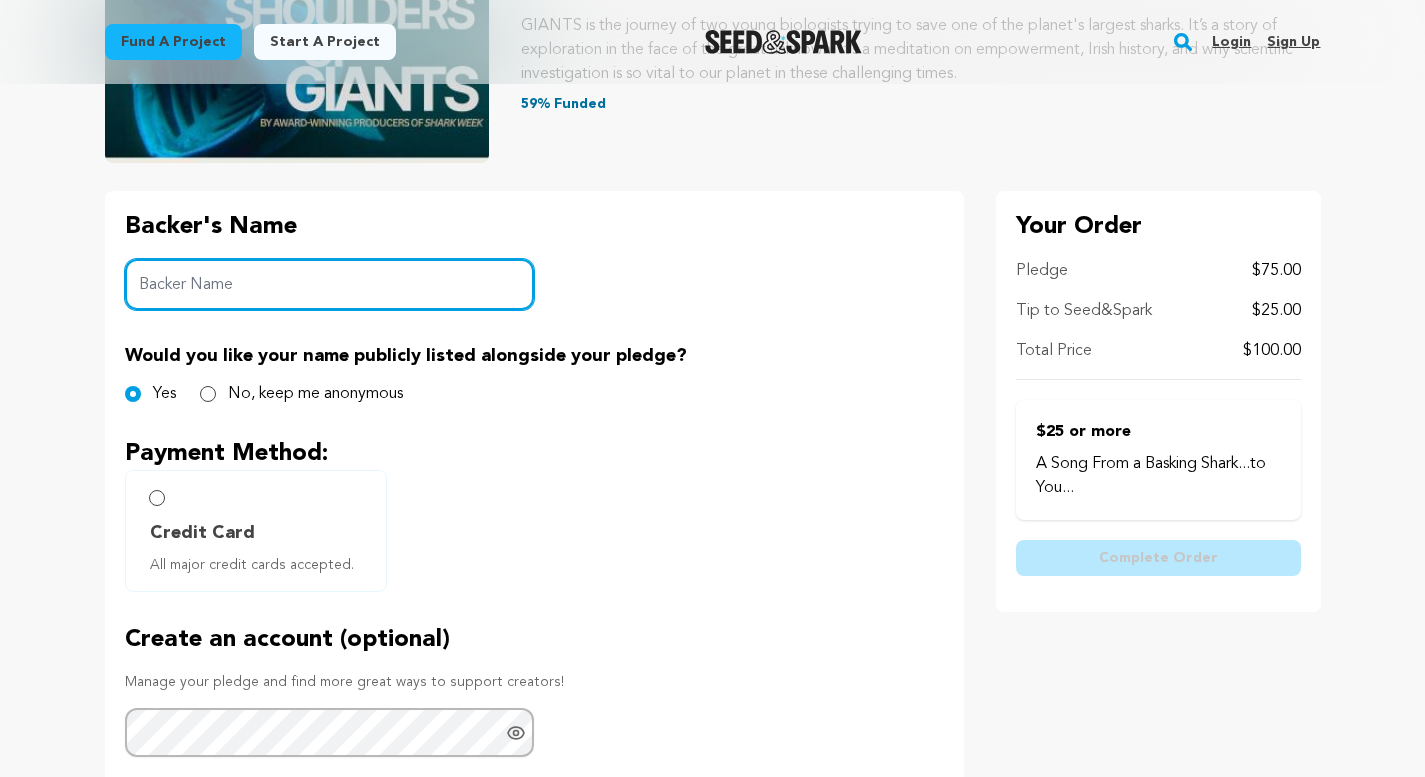 click on "Backer Name" at bounding box center [330, 284] 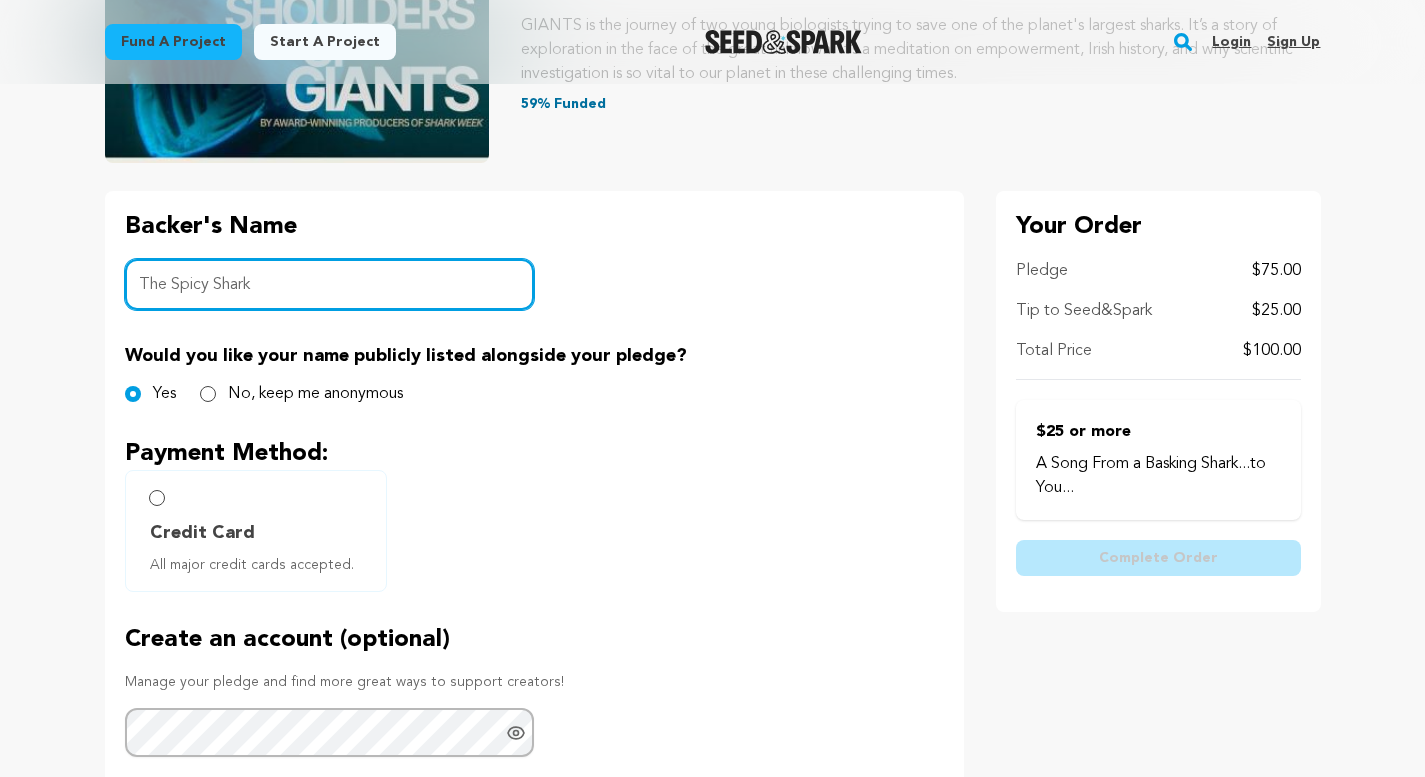 type on "The Spicy Shark" 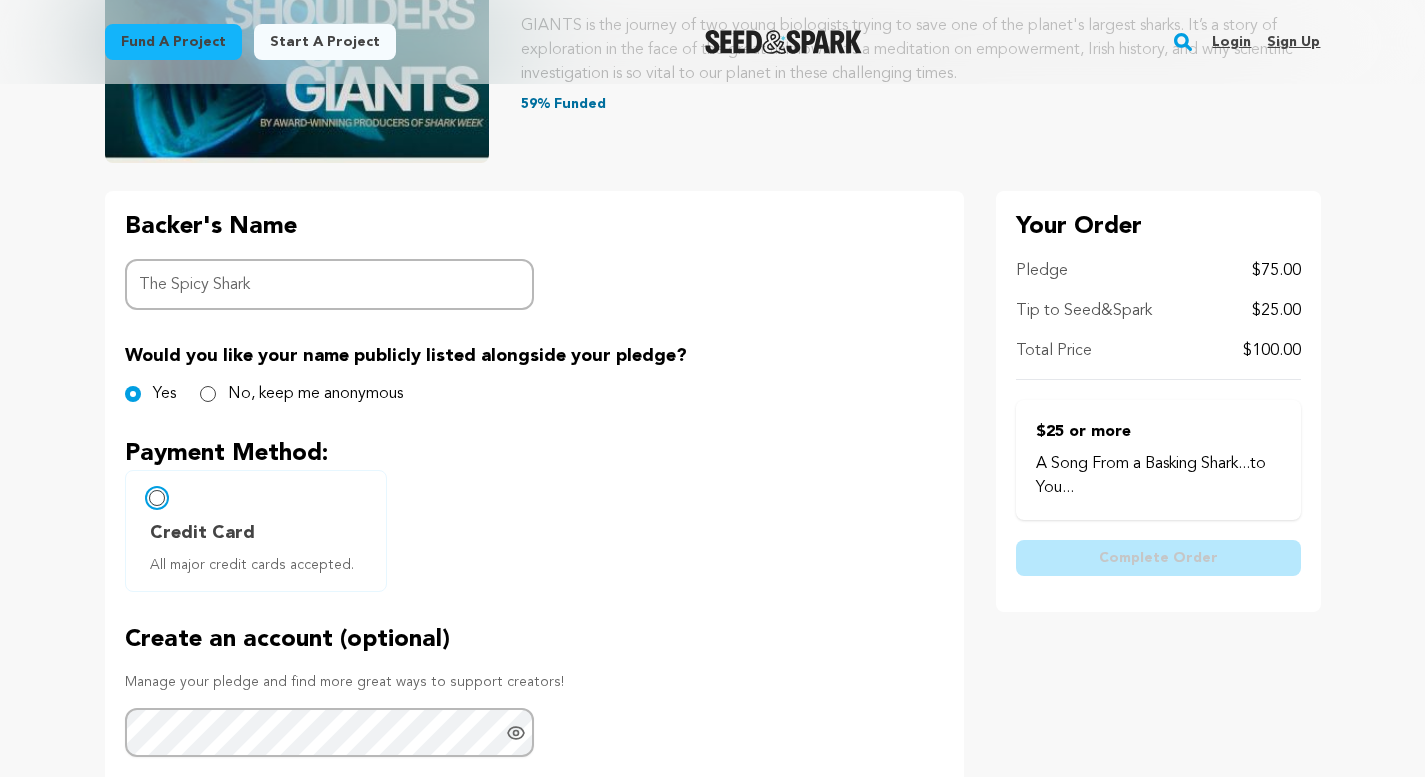 click on "Credit Card
All major credit cards accepted." at bounding box center (157, 498) 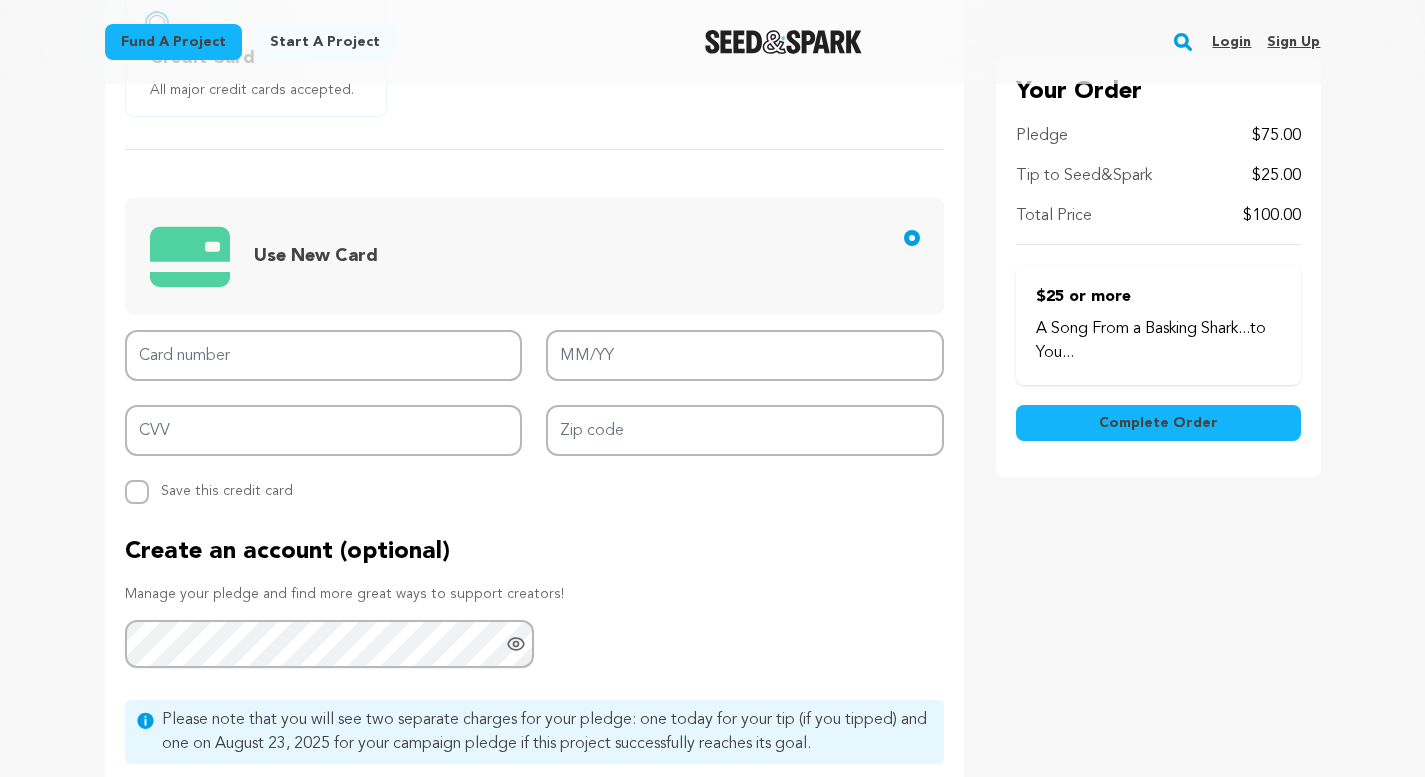 scroll, scrollTop: 795, scrollLeft: 0, axis: vertical 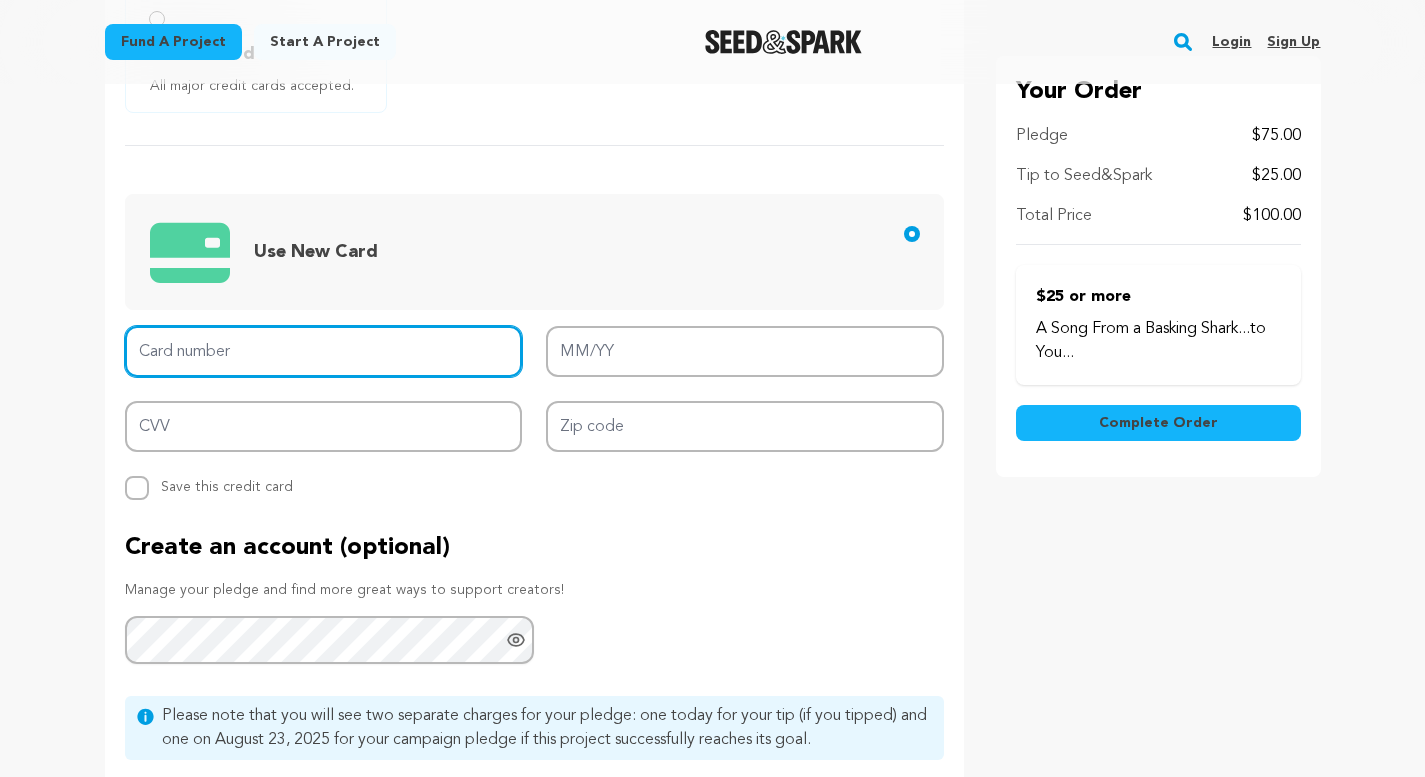 click on "Card number" at bounding box center [324, 351] 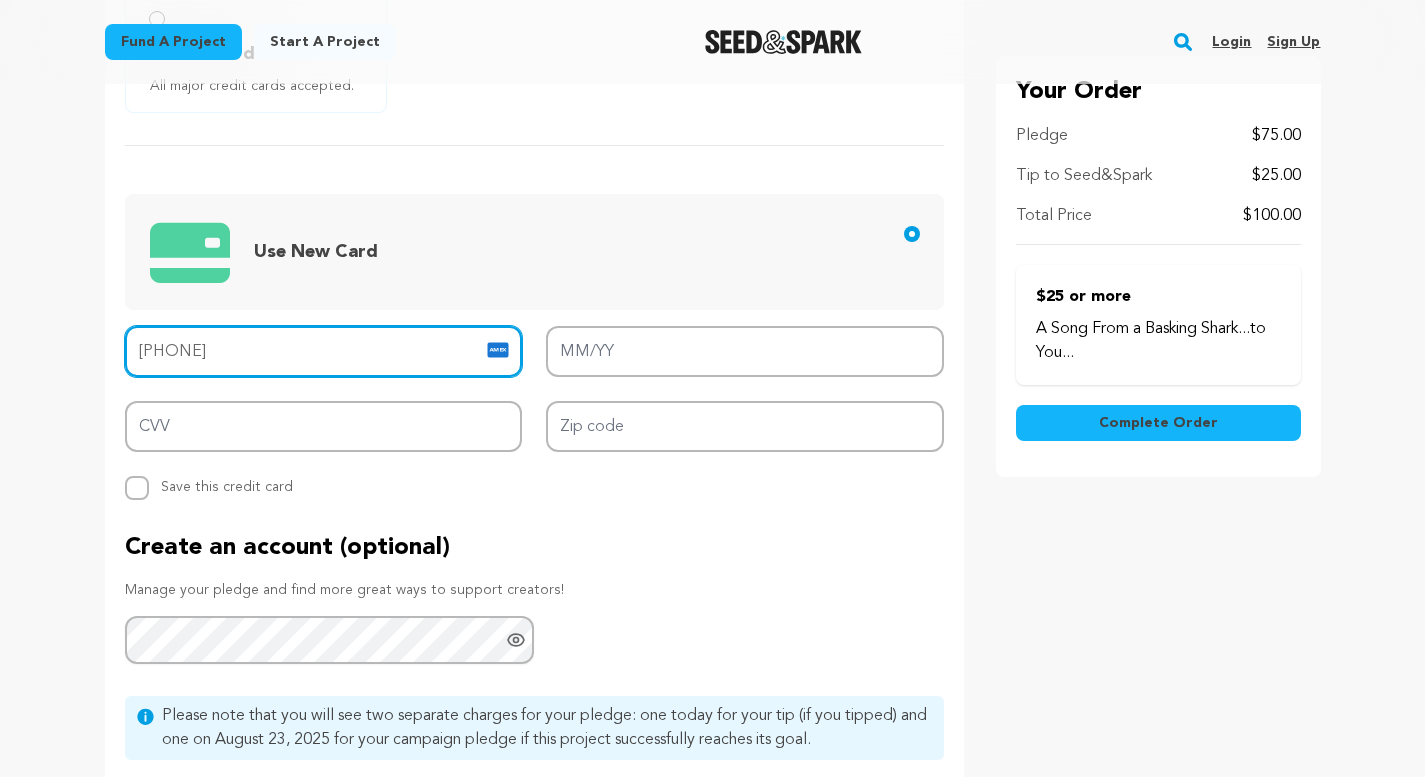 type on "[PHONE]" 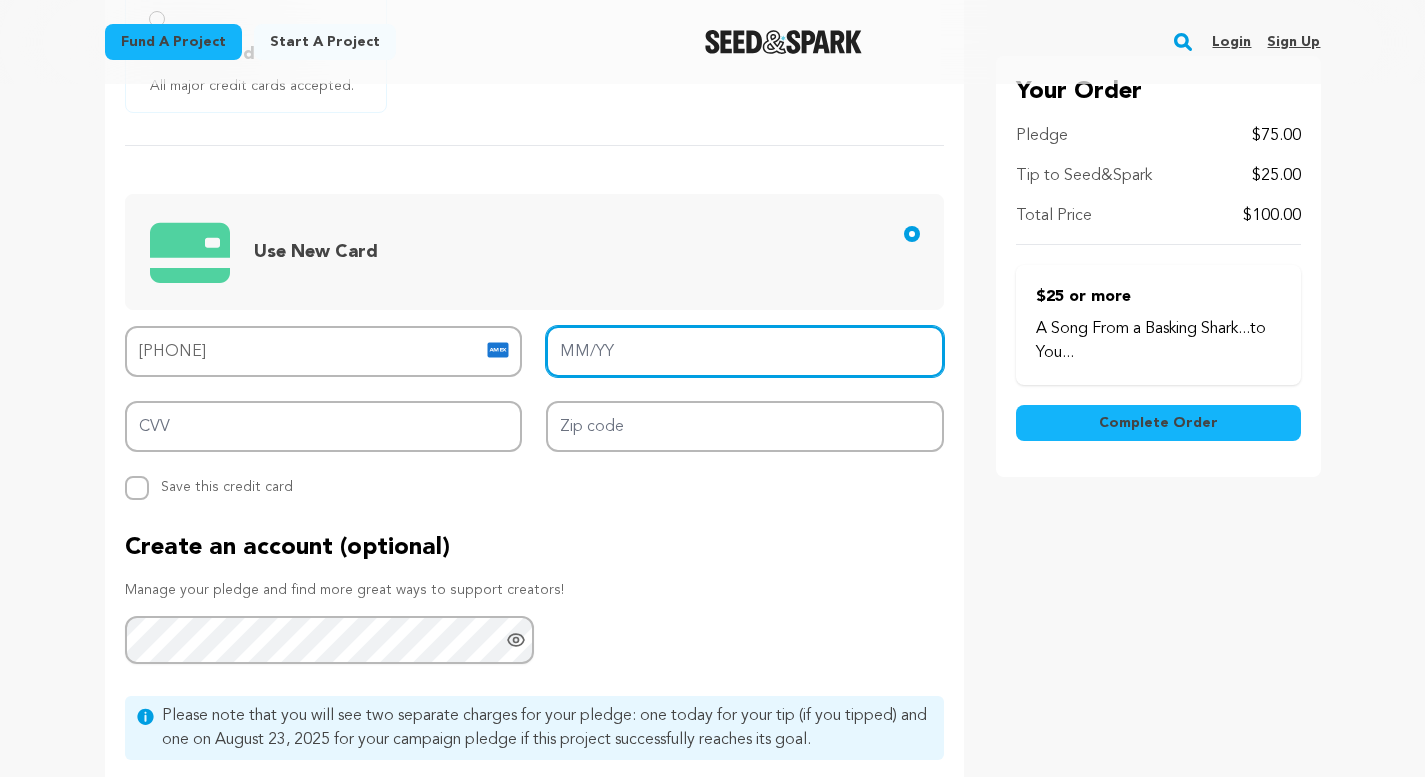 click on "MM/YY" at bounding box center [745, 351] 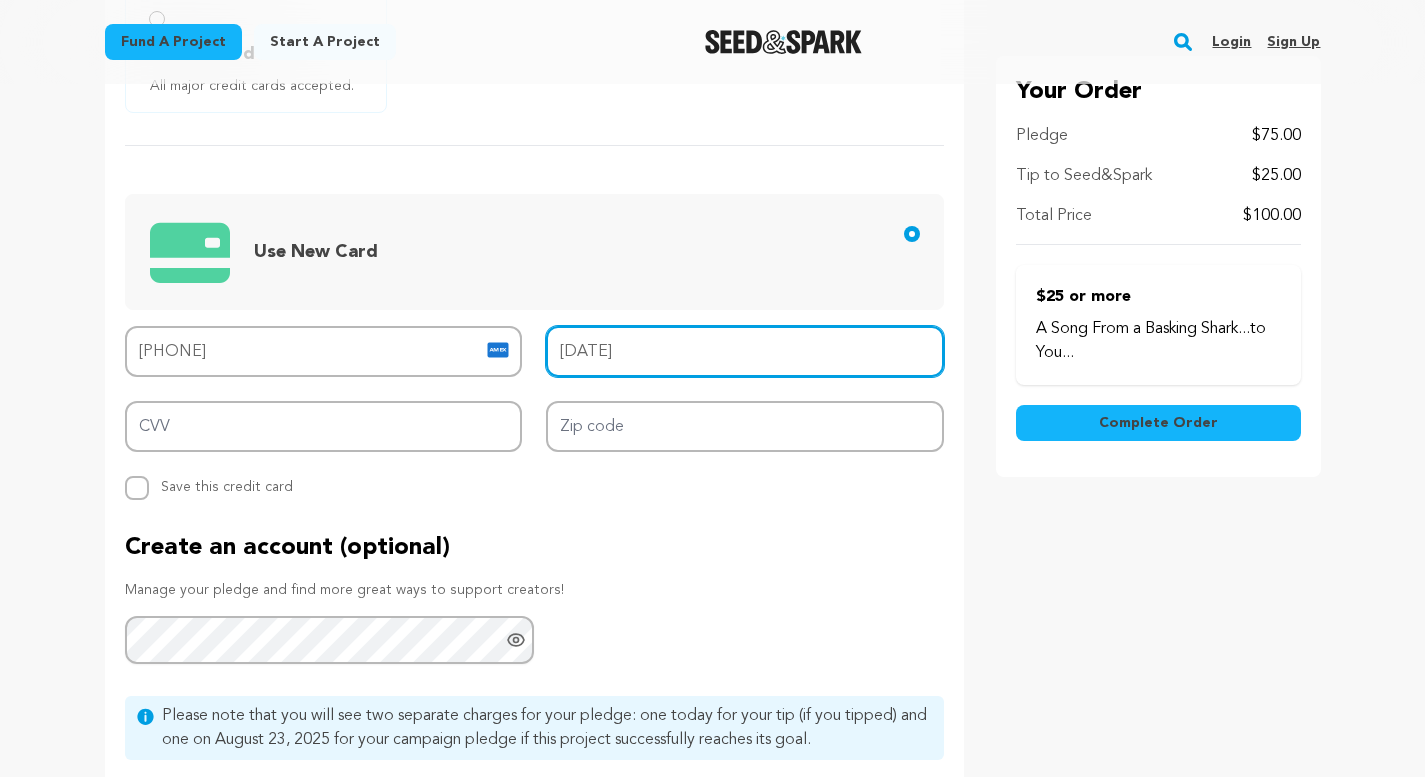 type on "[DATE]" 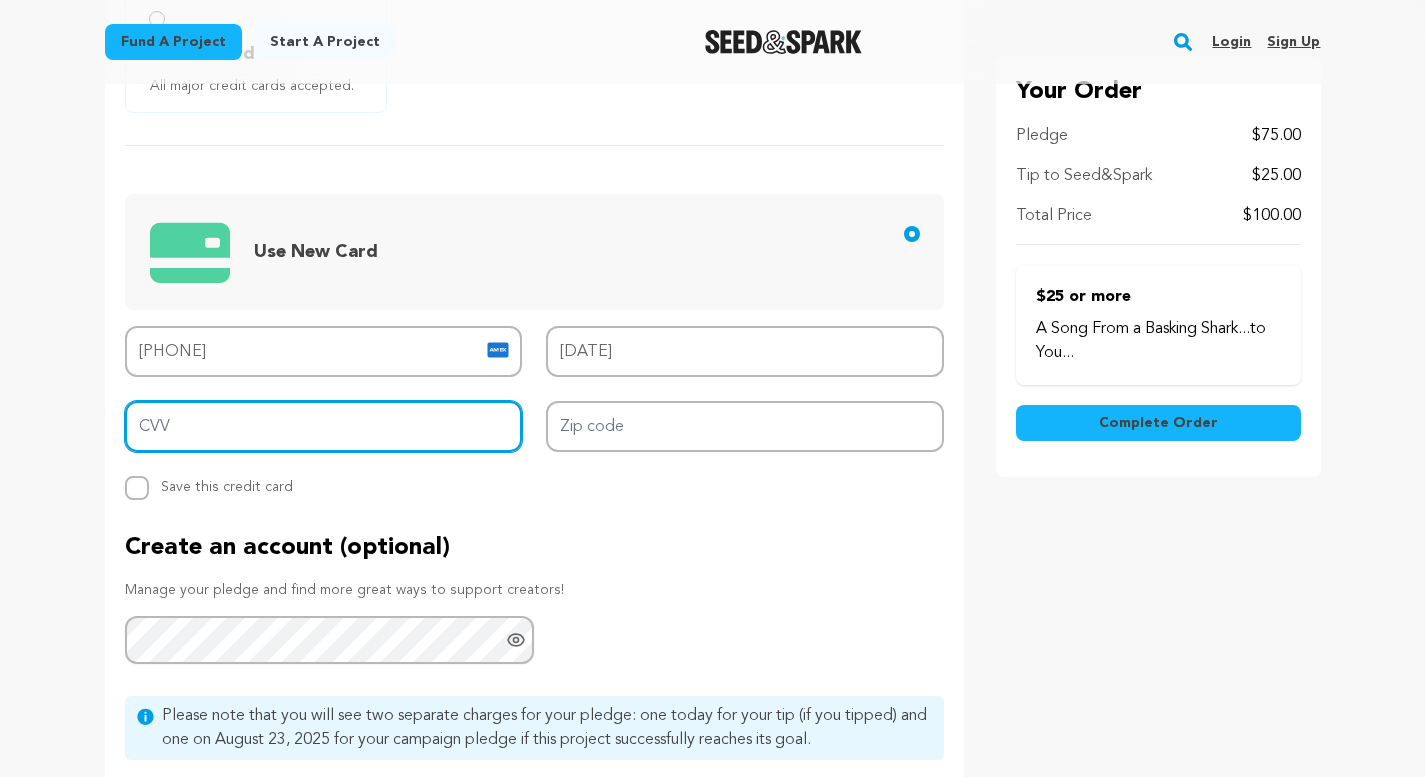 click on "CVV" at bounding box center [324, 426] 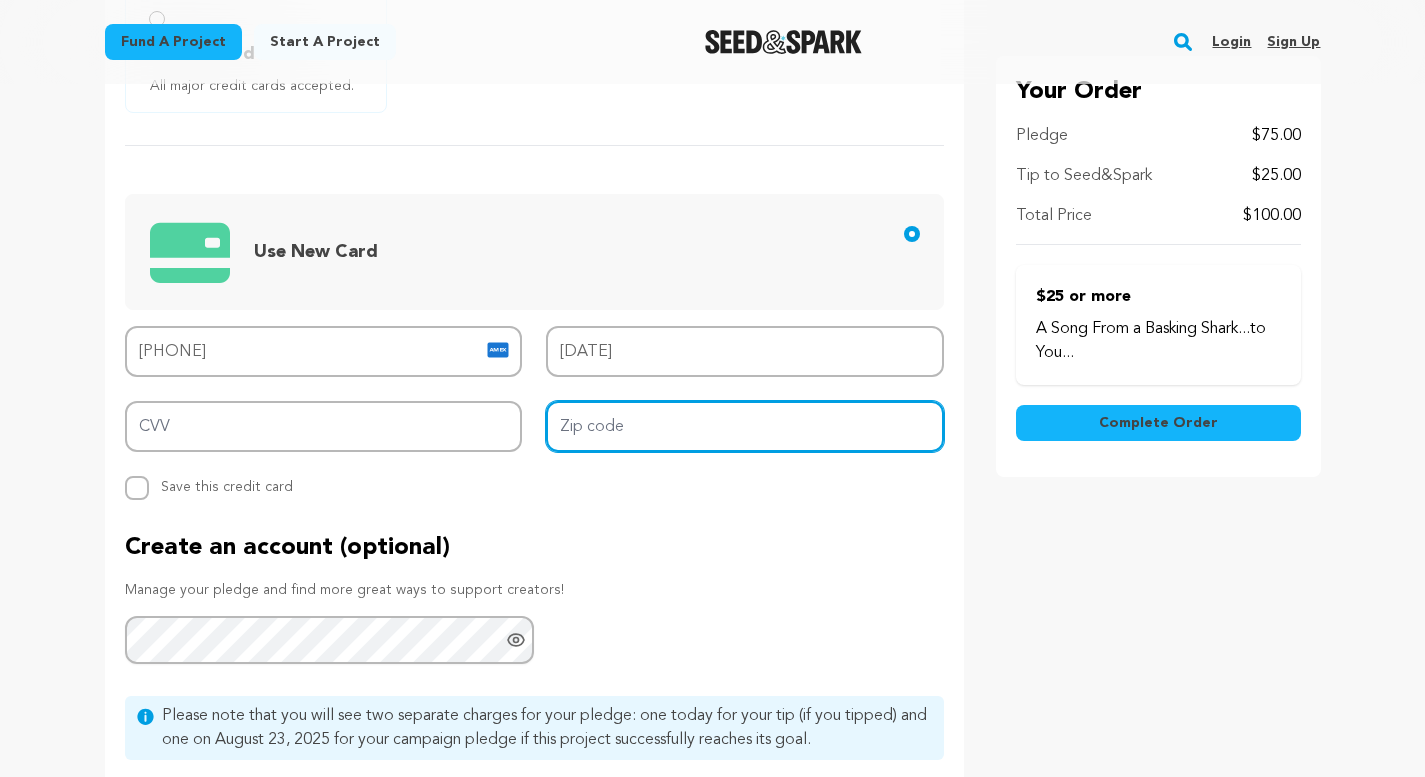 click on "Zip code" at bounding box center (745, 426) 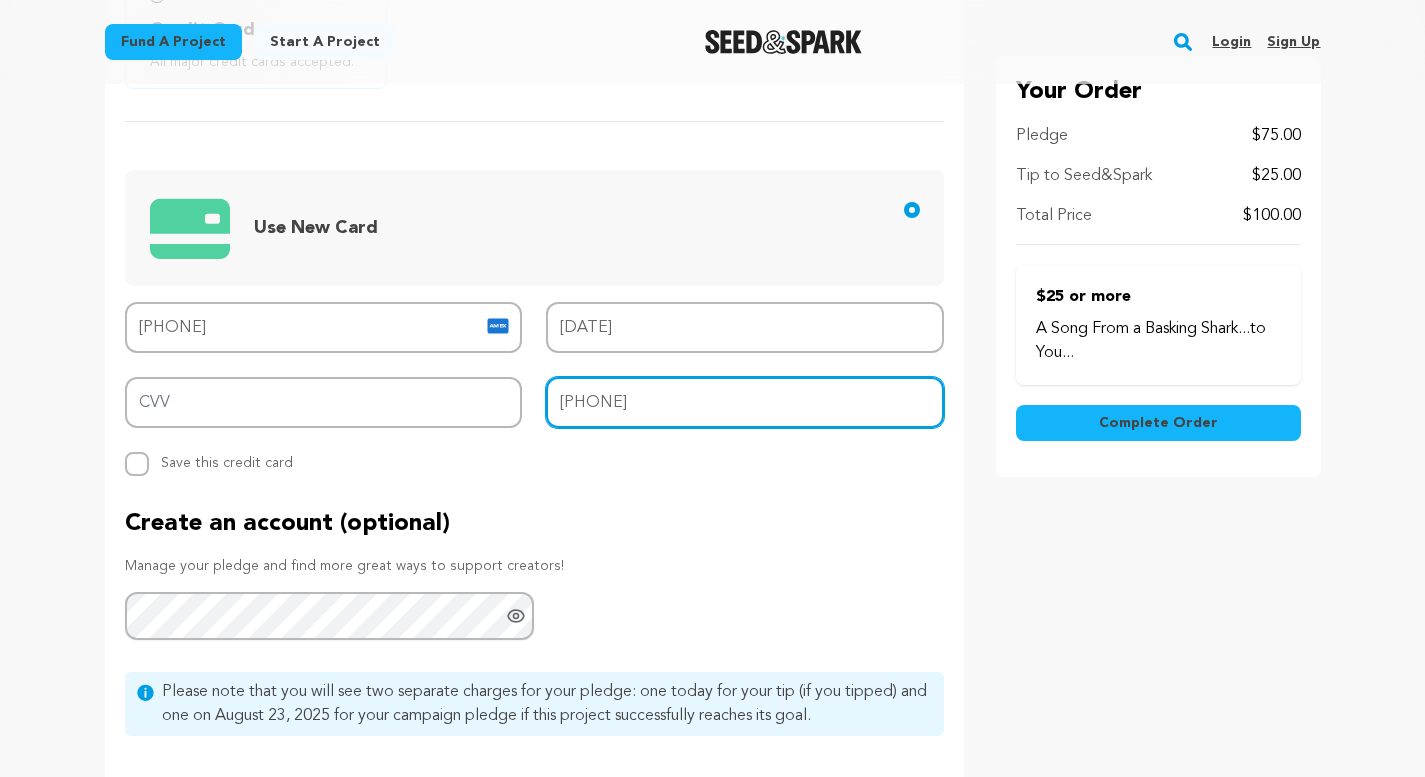 scroll, scrollTop: 817, scrollLeft: 0, axis: vertical 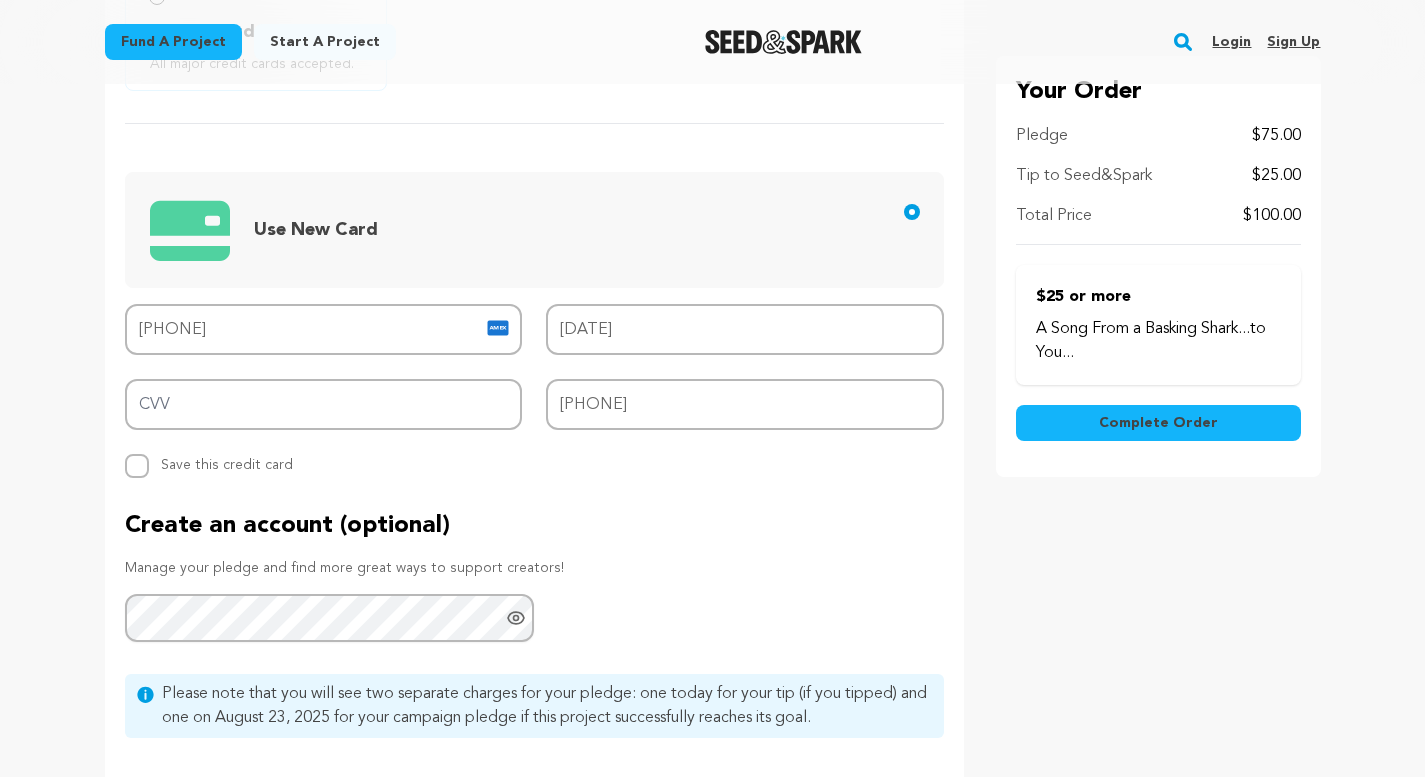 click on "Complete Order" at bounding box center (1158, 423) 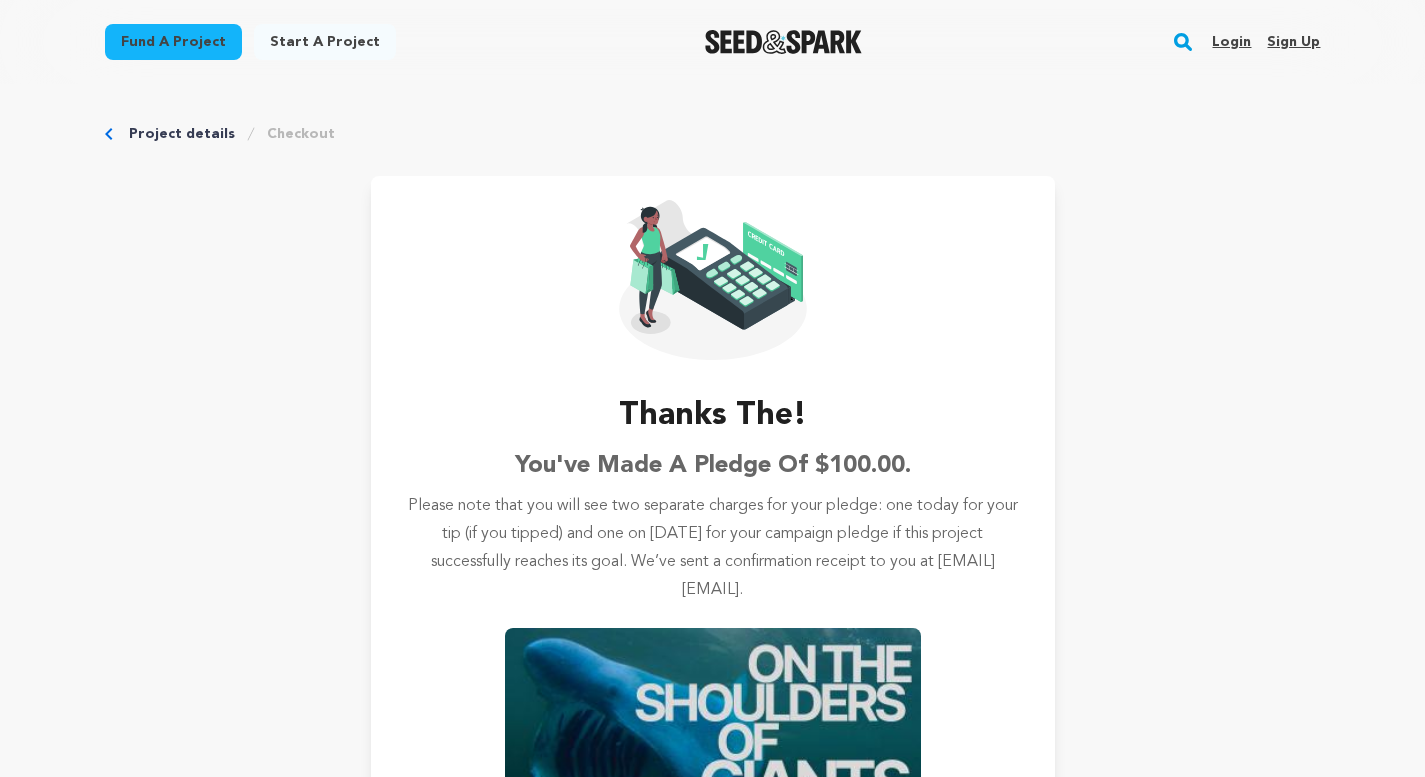 scroll, scrollTop: 0, scrollLeft: 0, axis: both 